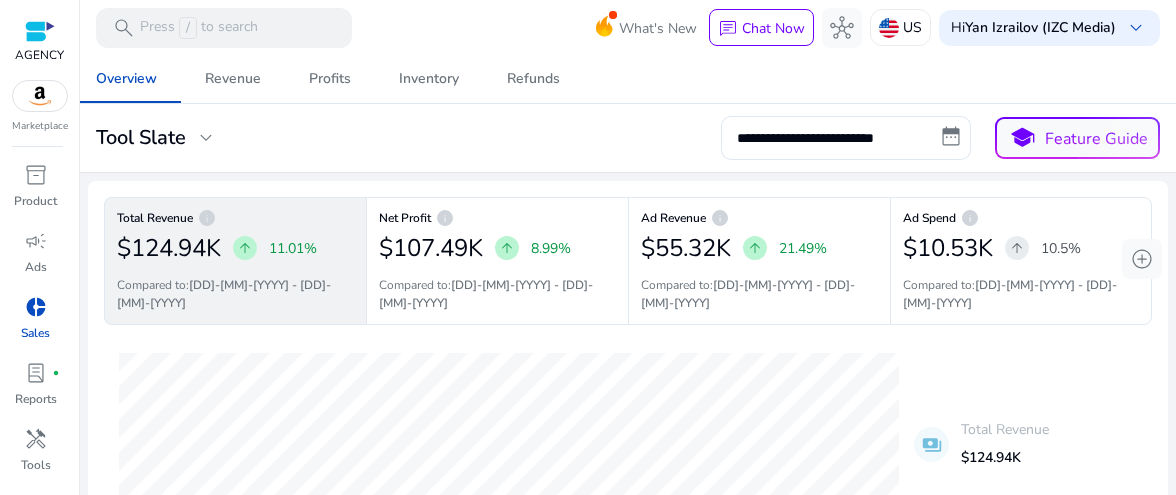 scroll, scrollTop: 0, scrollLeft: 0, axis: both 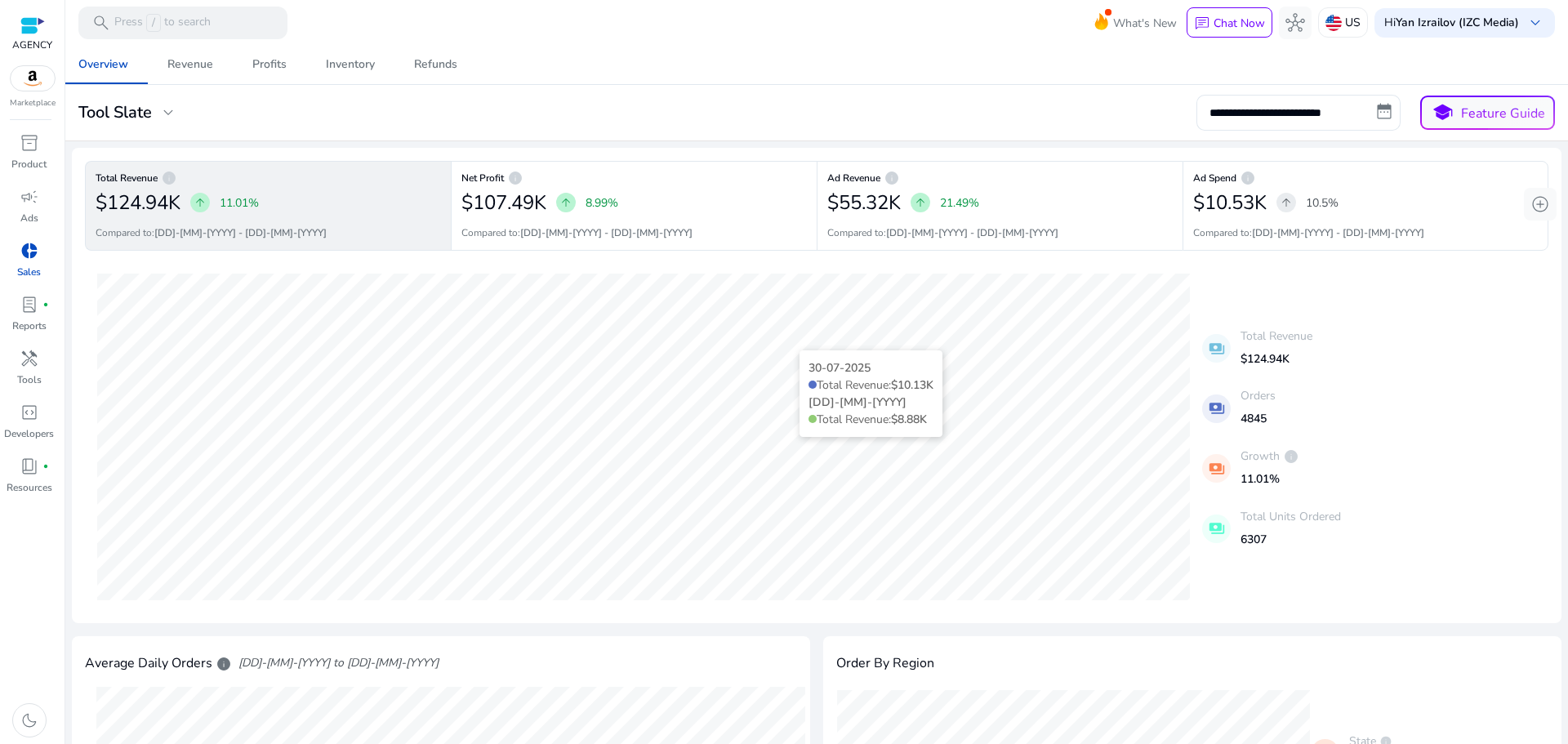 click on "Overview   Revenue   Profits   Inventory   Refunds" 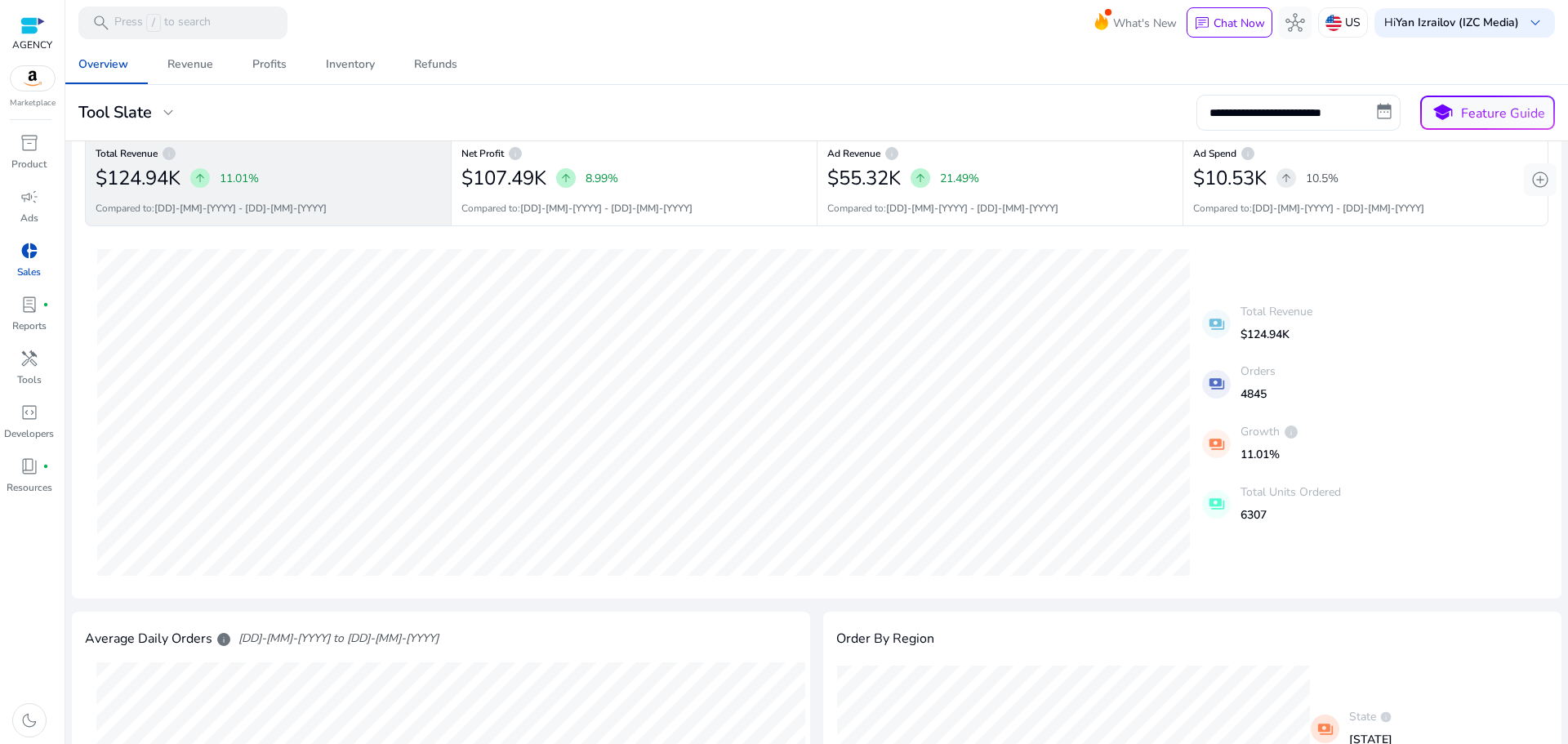 scroll, scrollTop: 0, scrollLeft: 0, axis: both 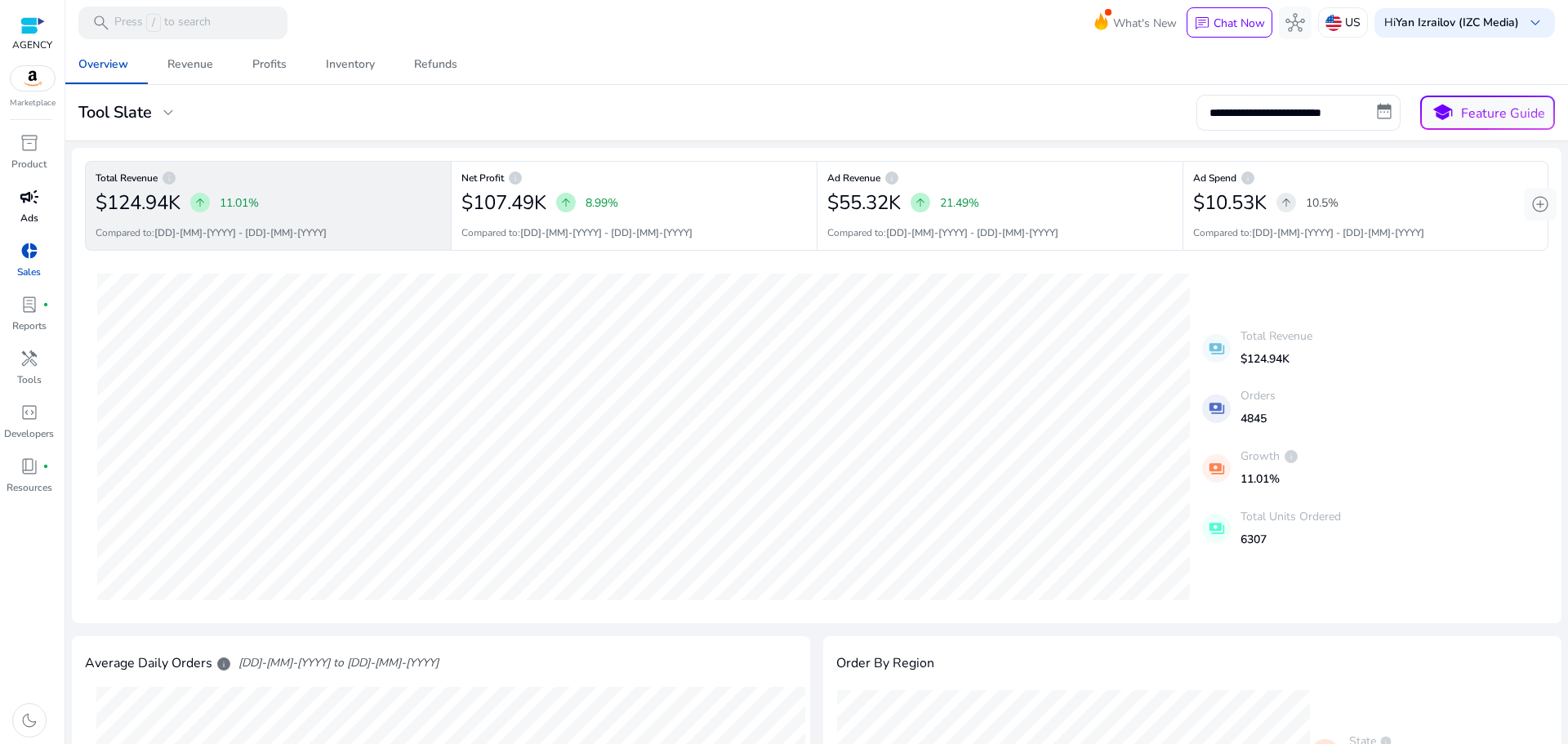 click on "campaign" at bounding box center [29, 197] 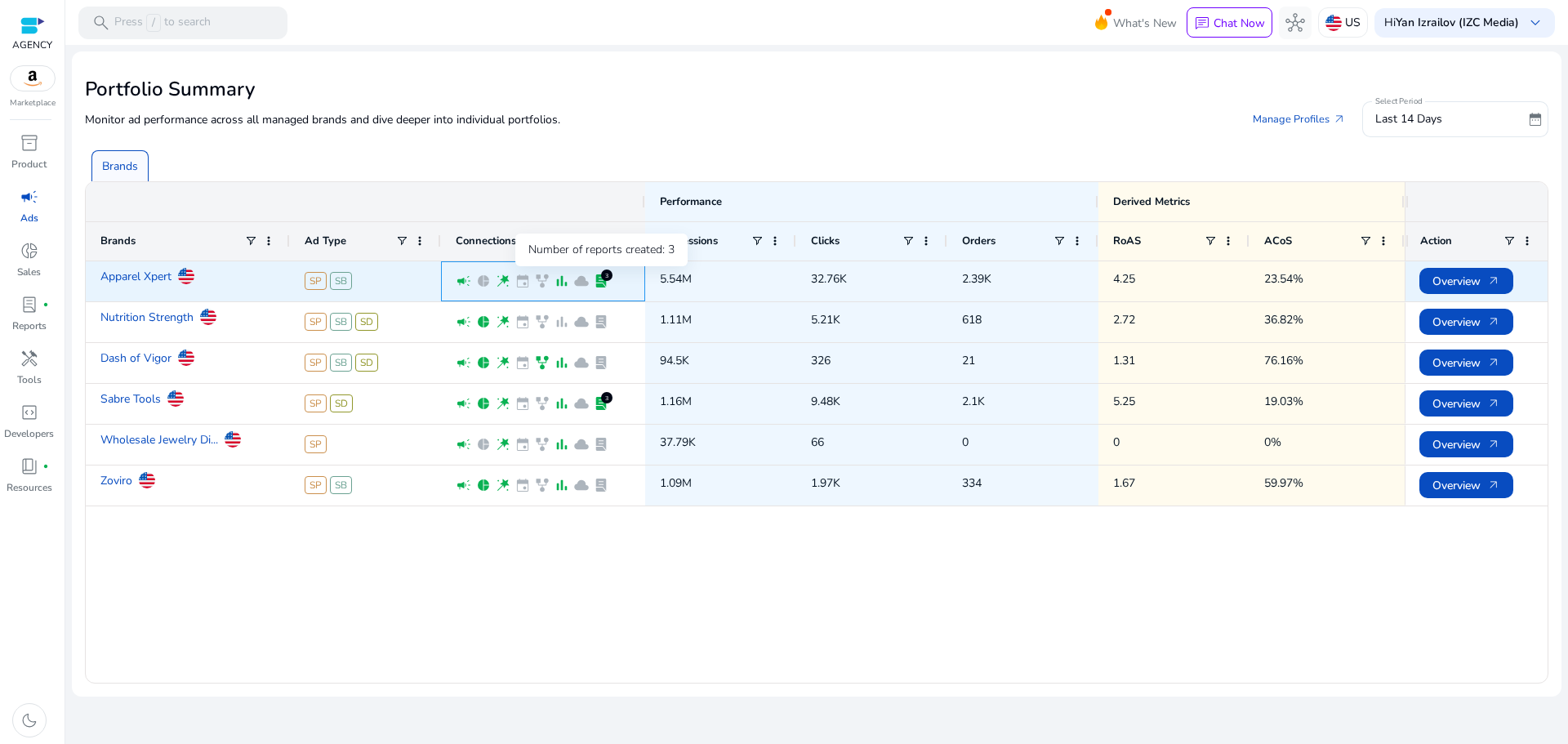 click on "lab_profile" 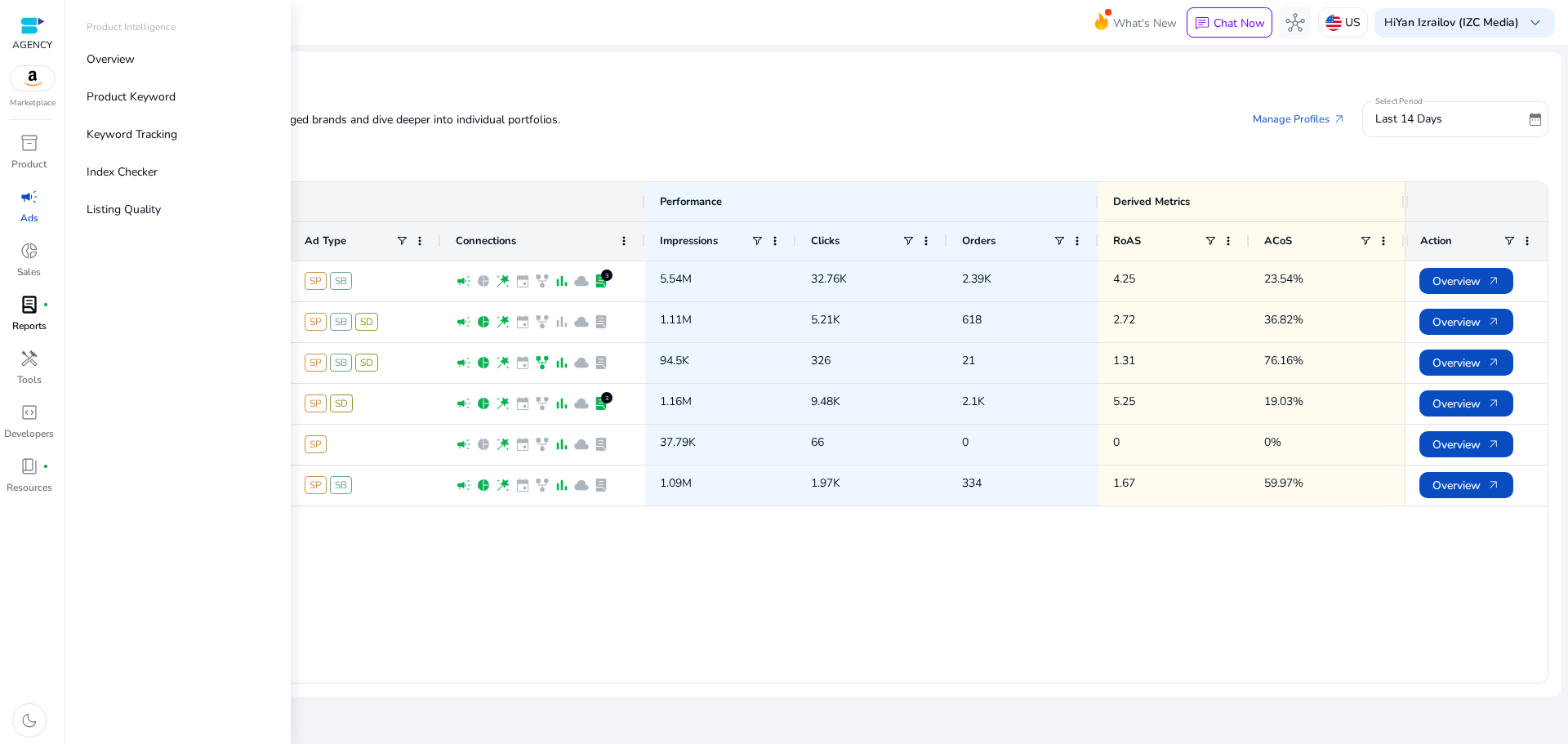 click on "lab_profile" at bounding box center [29, 305] 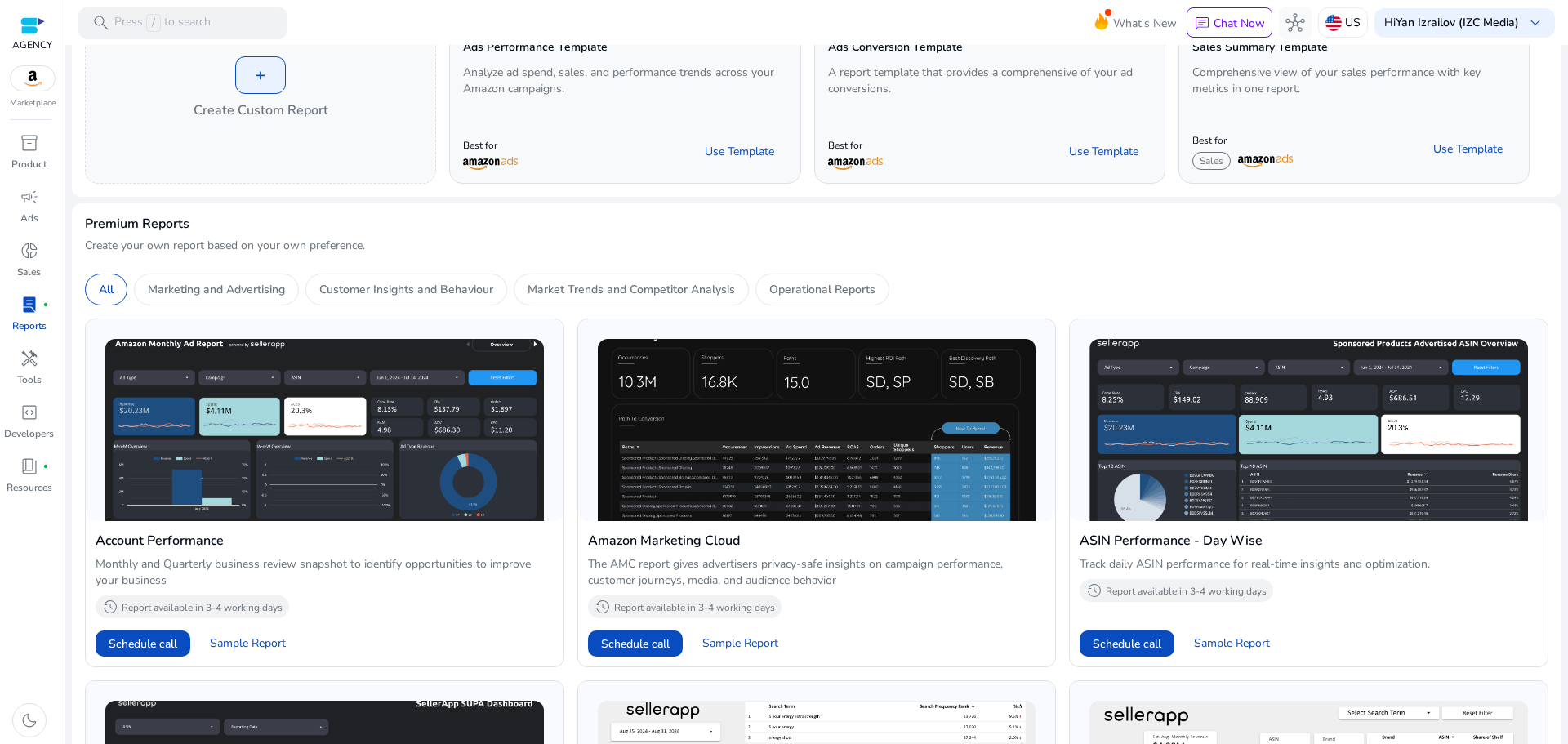 scroll, scrollTop: 0, scrollLeft: 0, axis: both 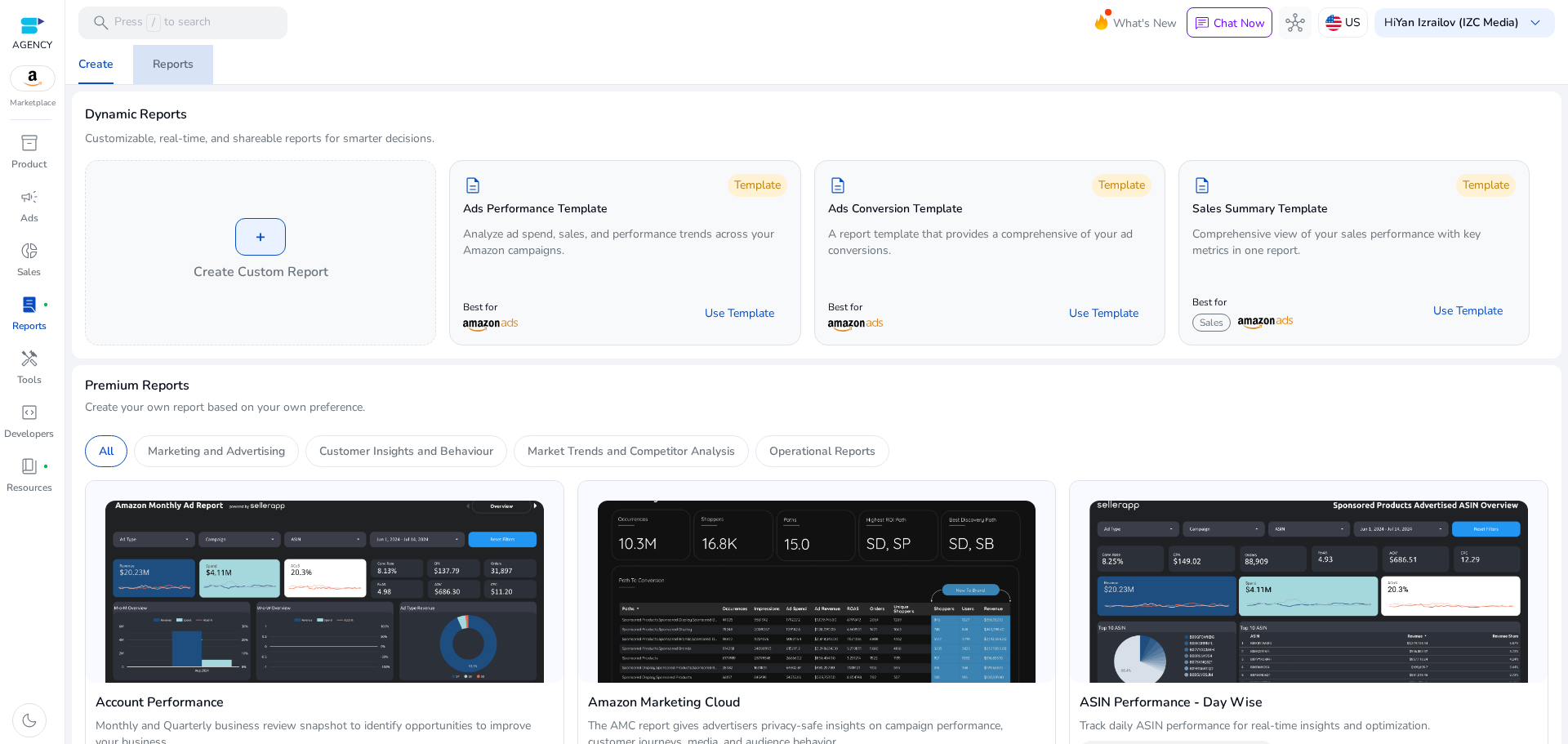 click on "Reports" at bounding box center (173, 65) 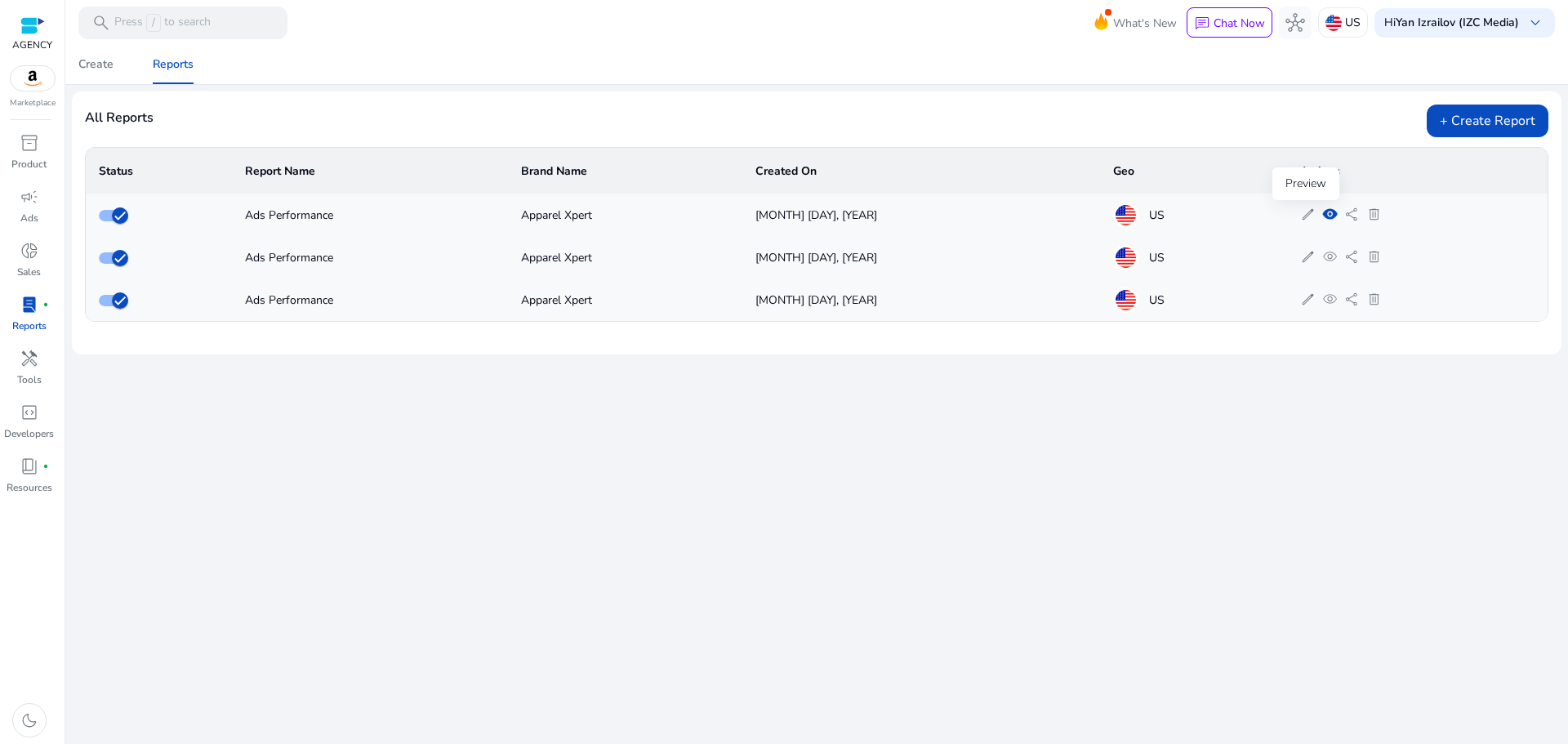 click on "visibility" 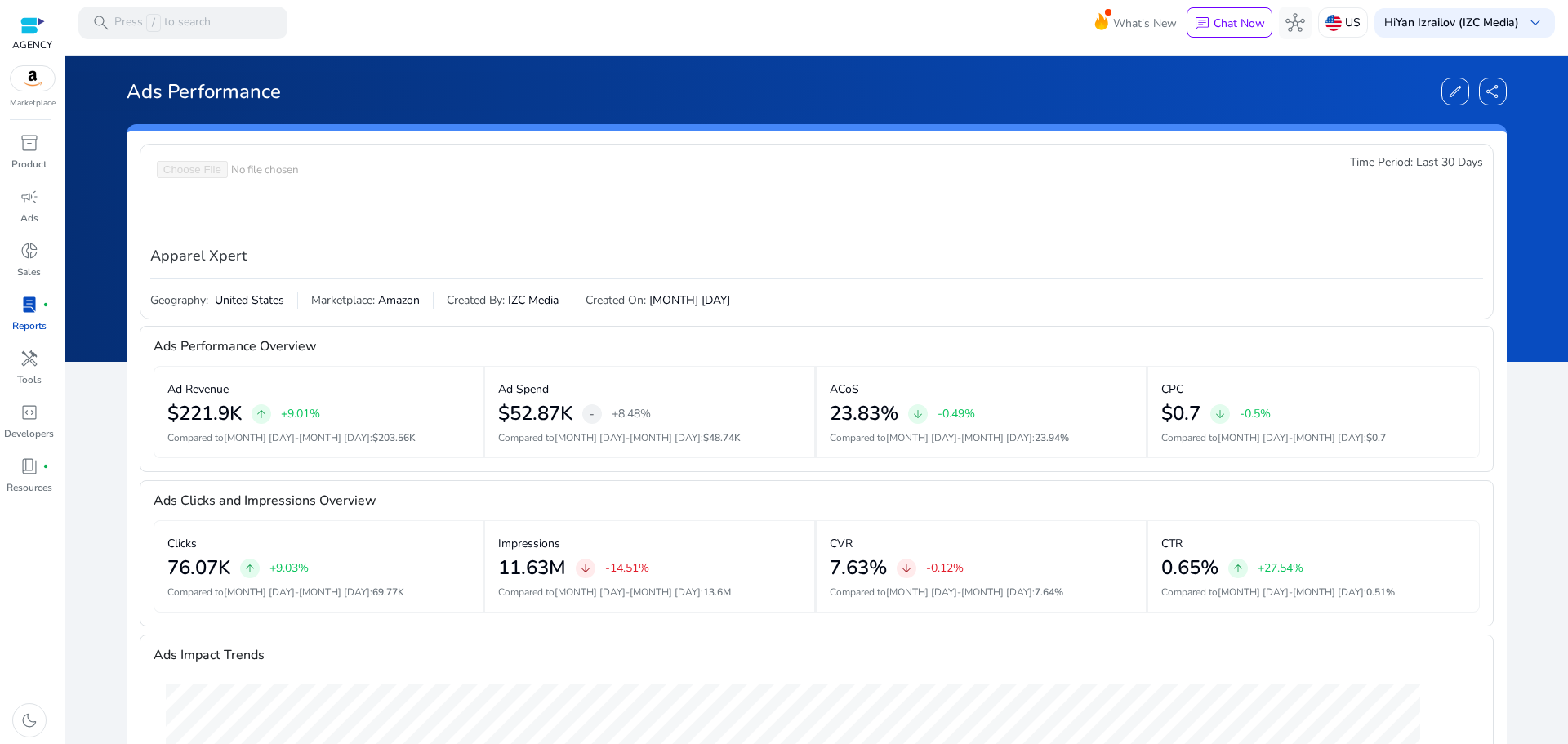 scroll, scrollTop: 0, scrollLeft: 0, axis: both 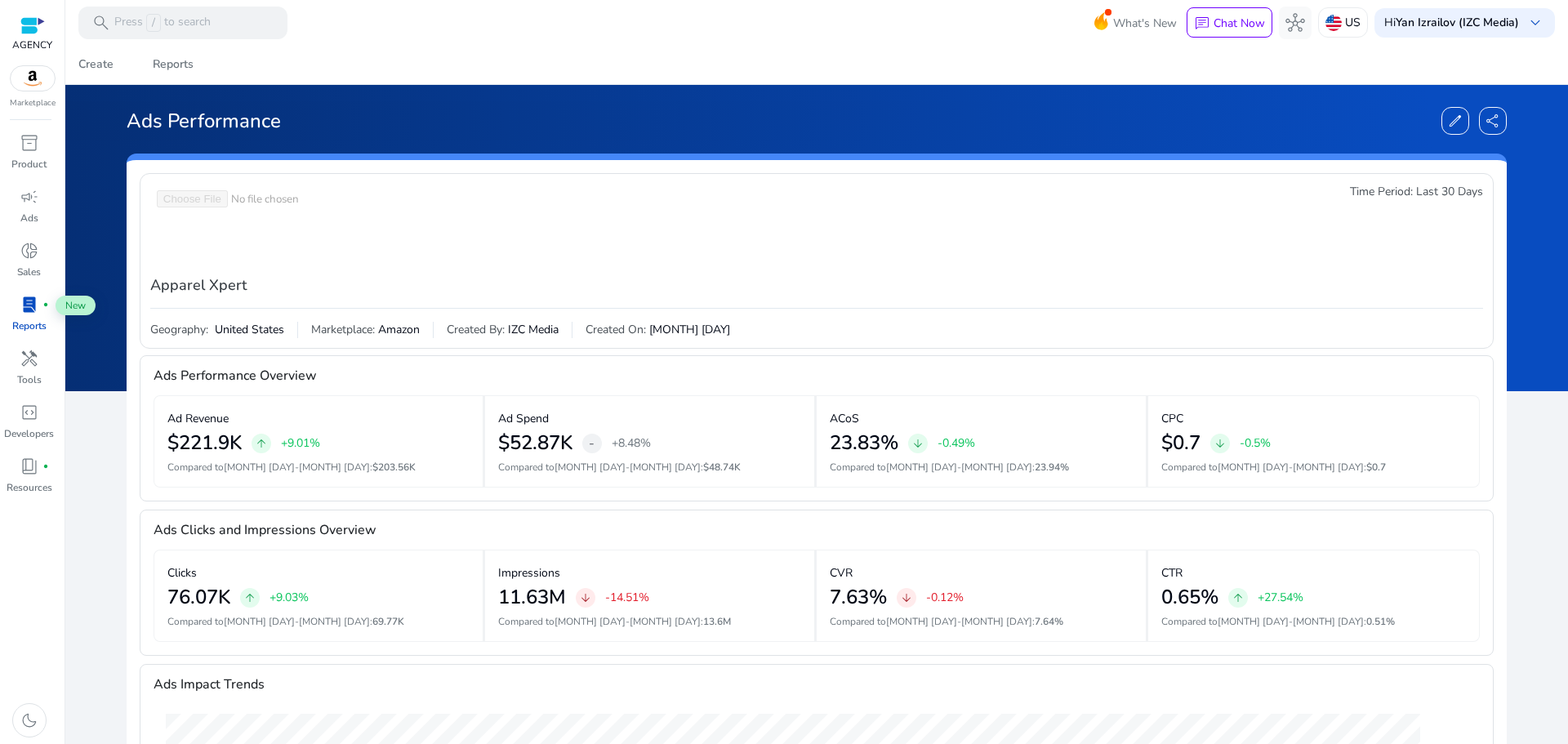 click on "lab_profile" at bounding box center [29, 305] 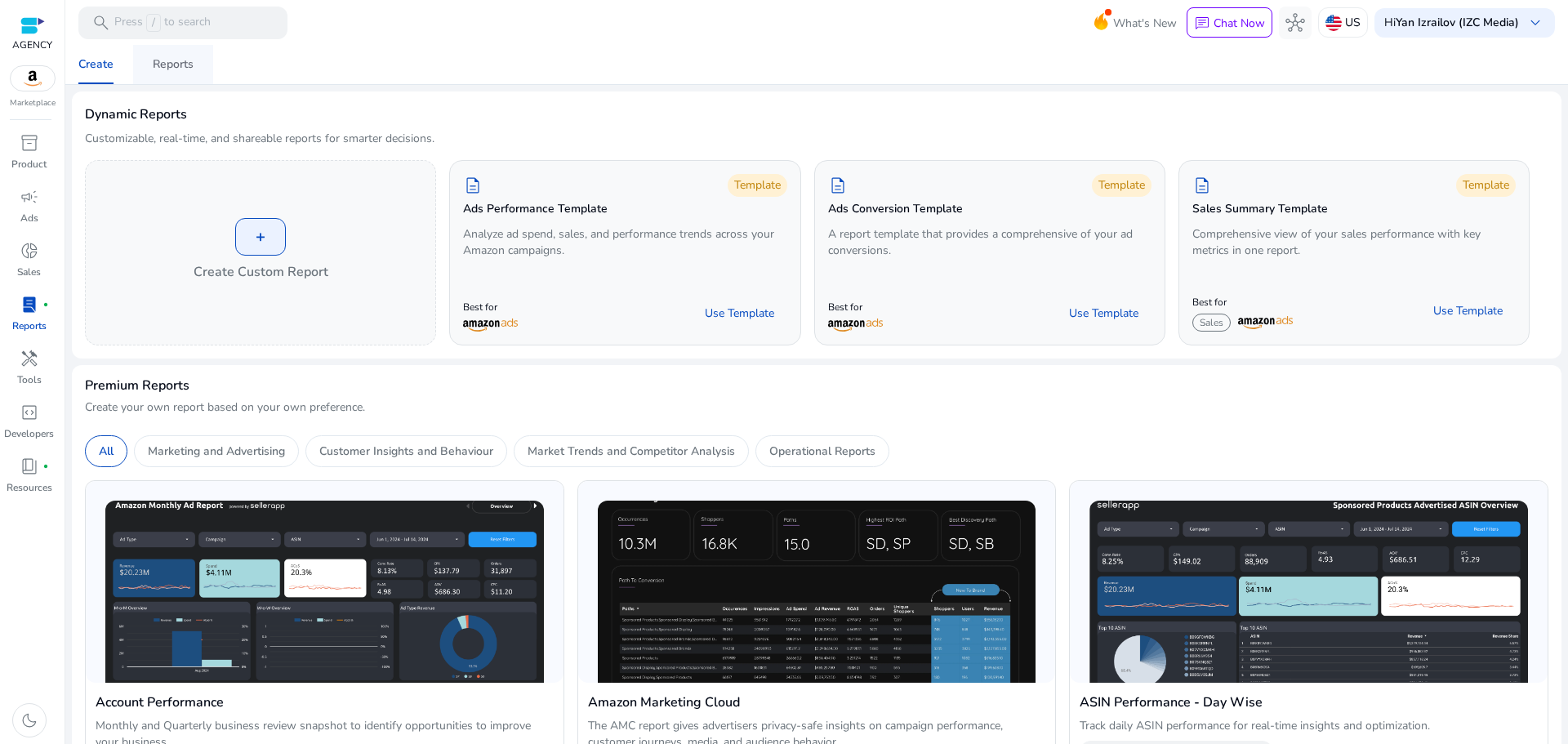 click on "Reports" at bounding box center (173, 65) 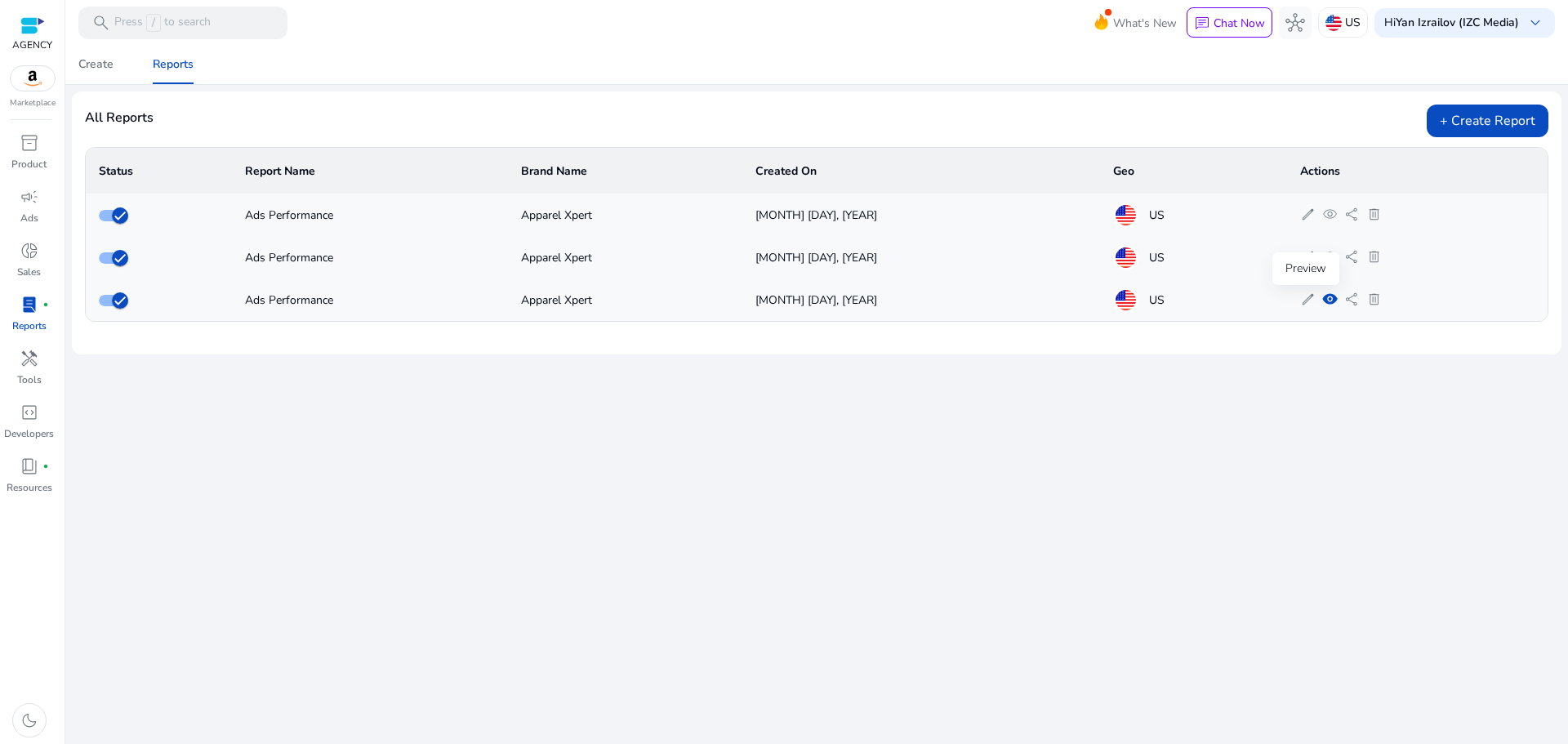 click on "visibility" 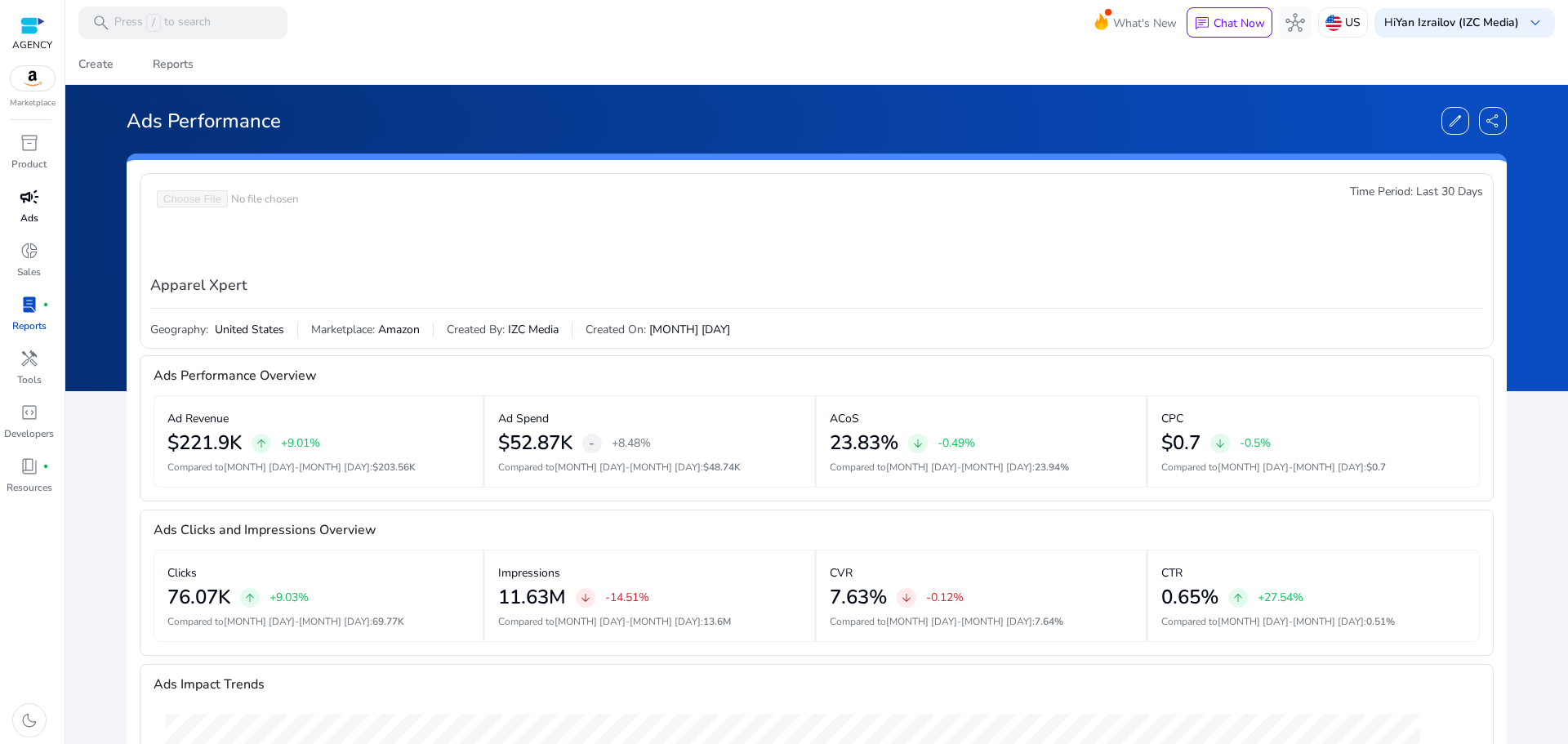 click on "Ads" at bounding box center [29, 218] 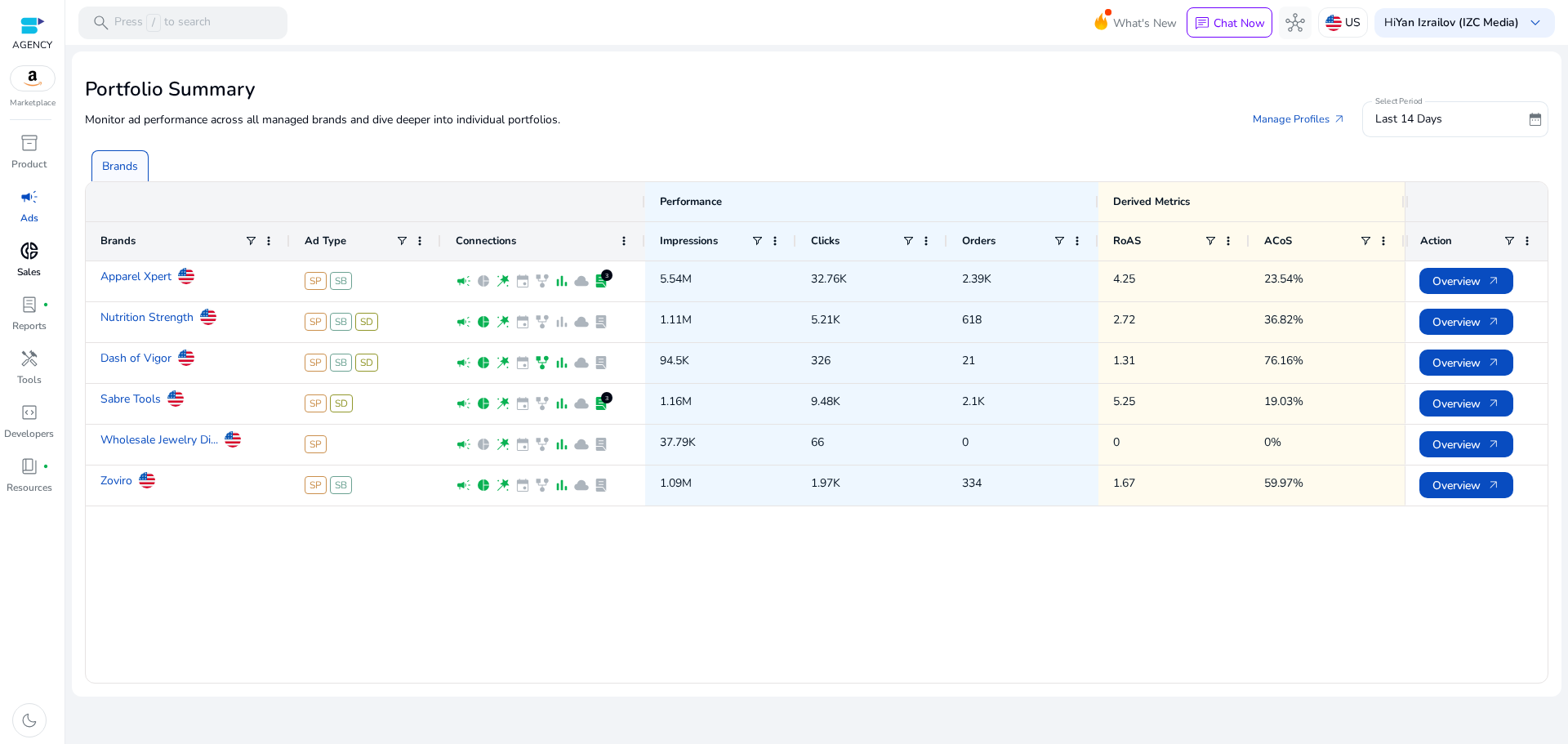 click on "donut_small" at bounding box center (29, 251) 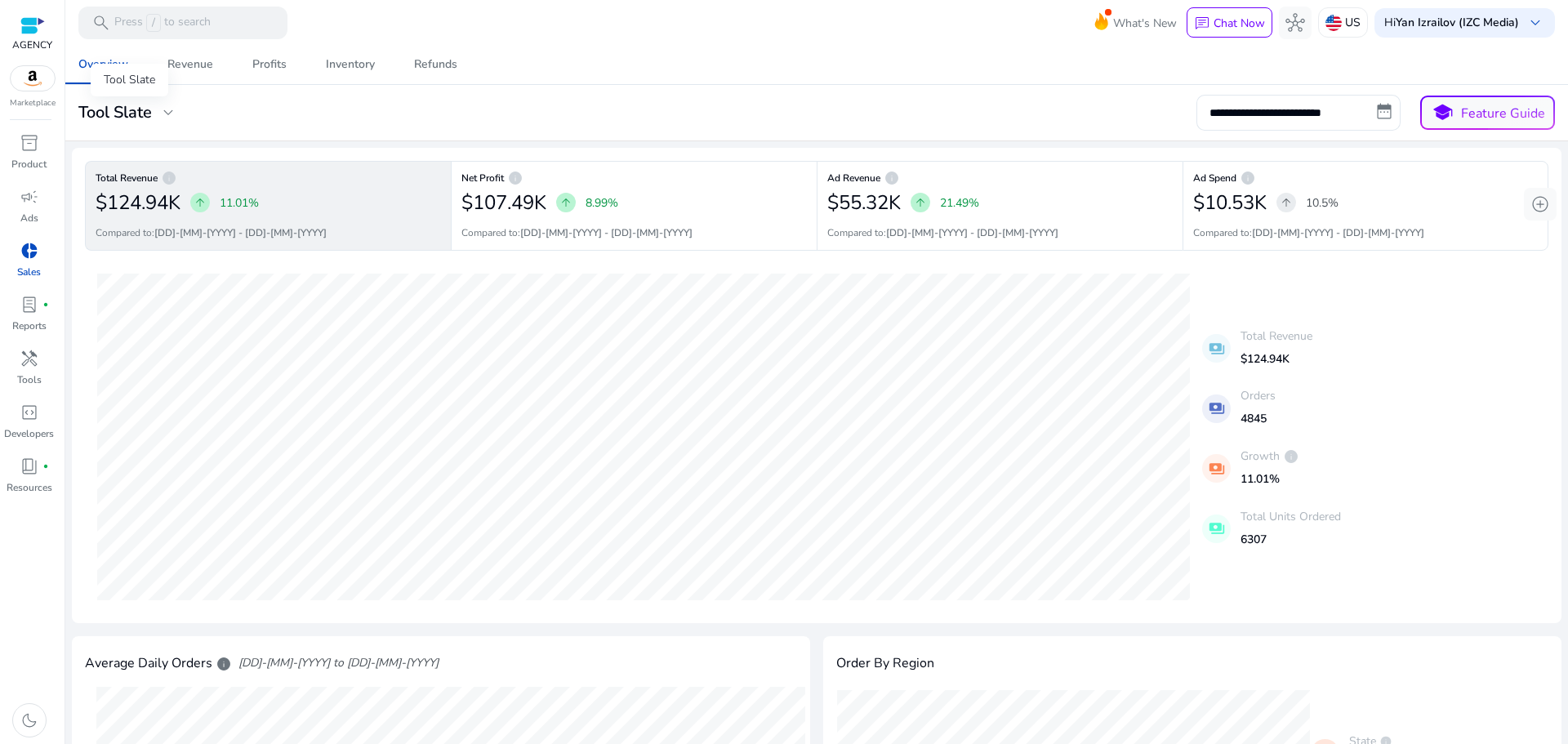 click on "expand_more" 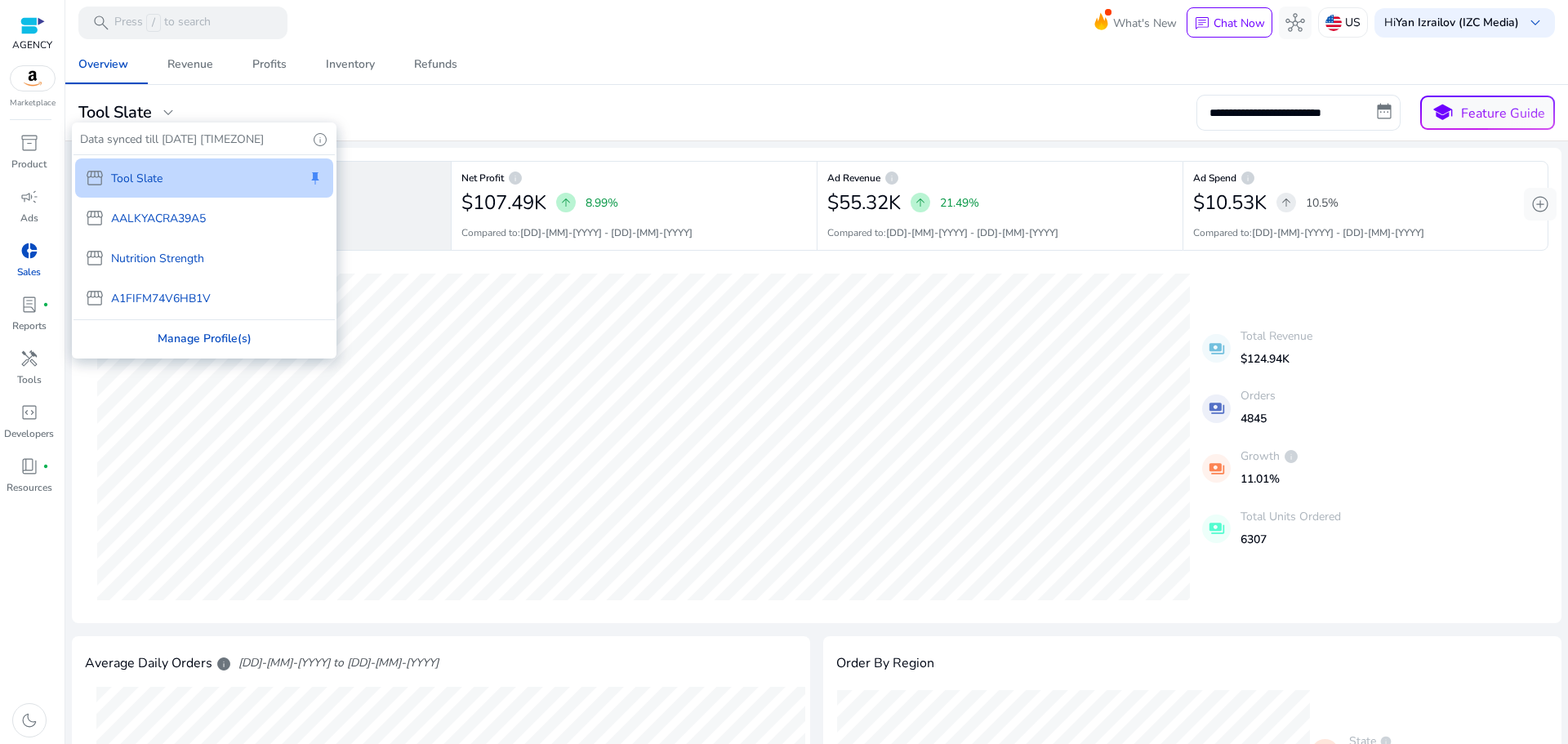 click on "Manage Profile(s)" at bounding box center (204, 338) 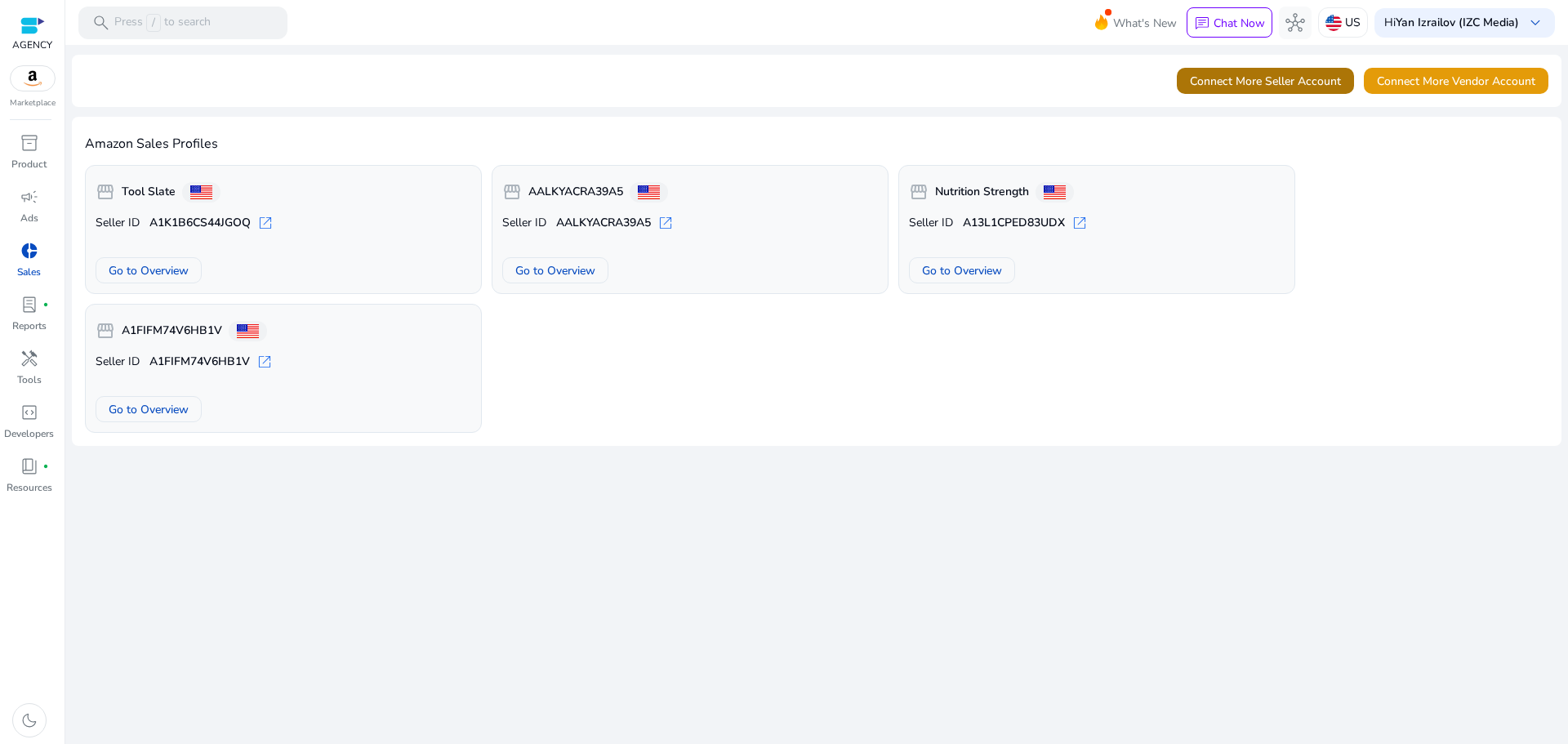 click on "Connect More Seller Account" 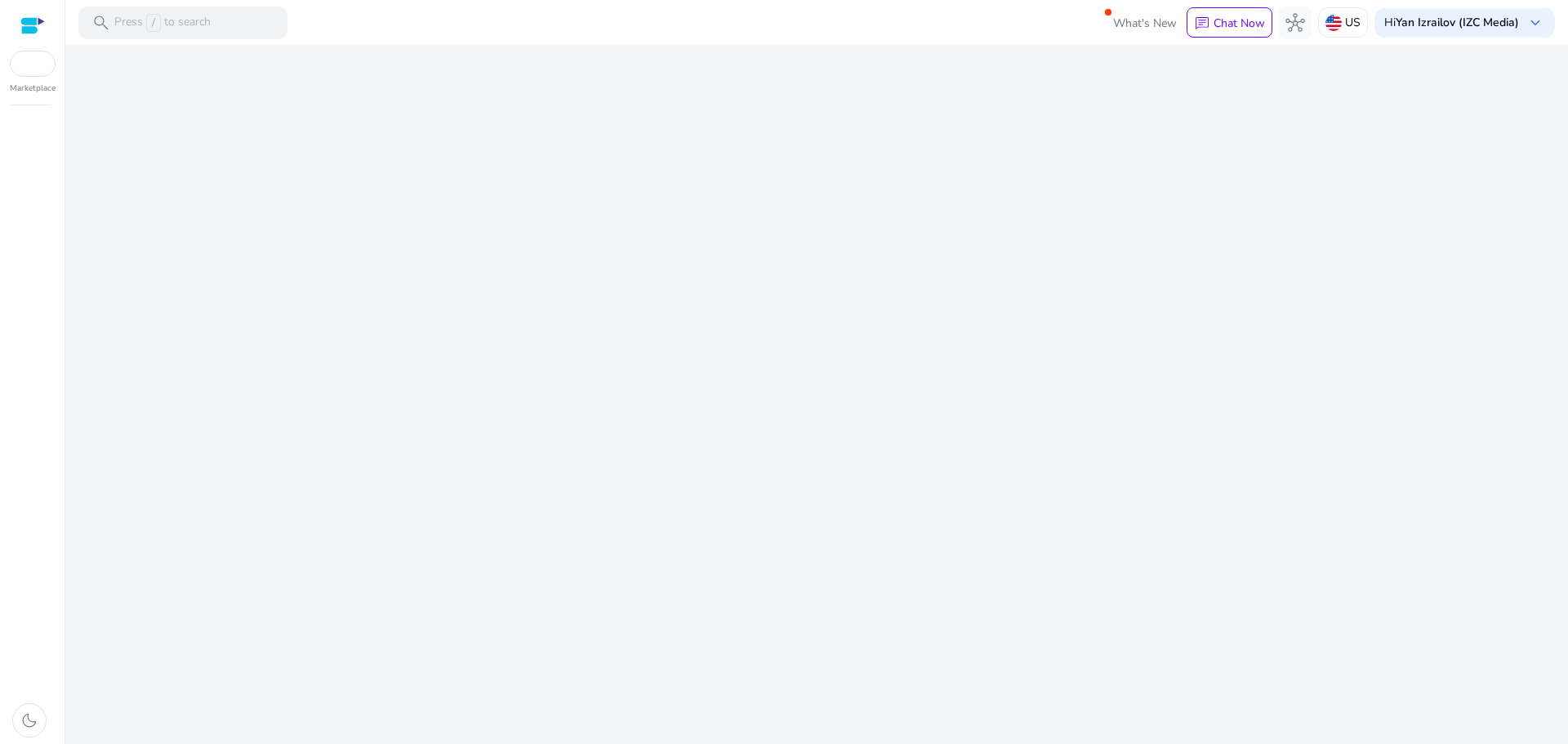 scroll, scrollTop: 0, scrollLeft: 0, axis: both 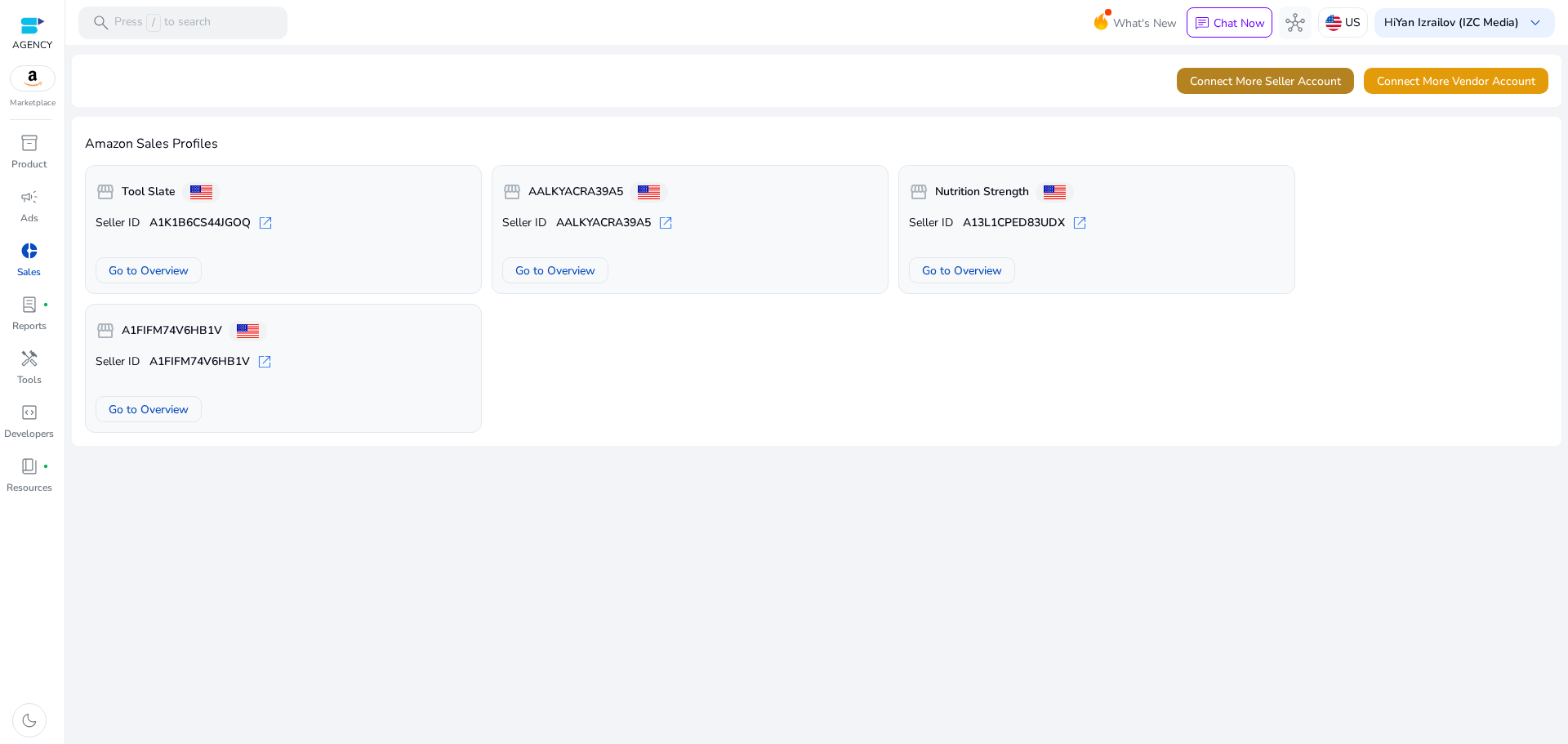 click on "Connect More Seller Account" 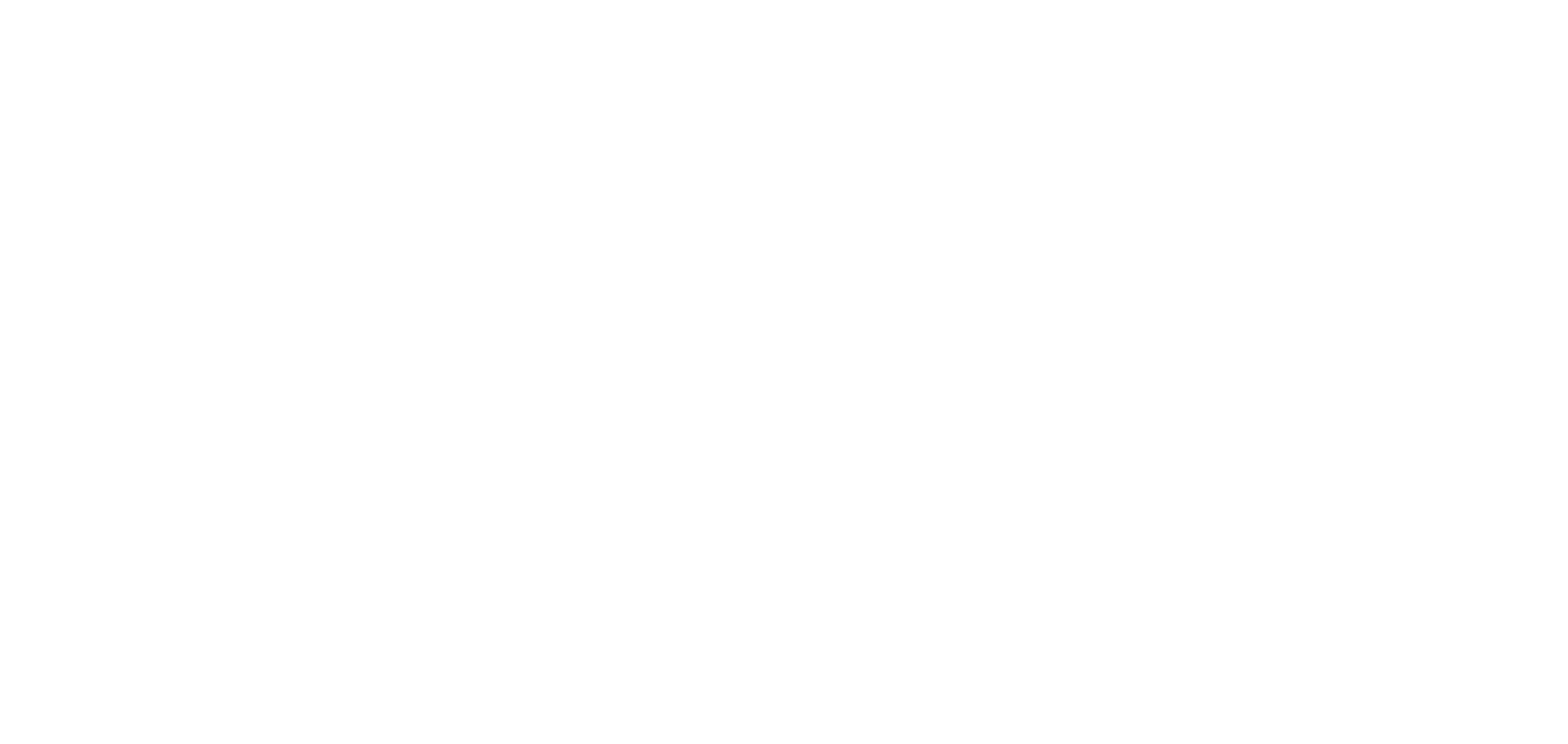 scroll, scrollTop: 0, scrollLeft: 0, axis: both 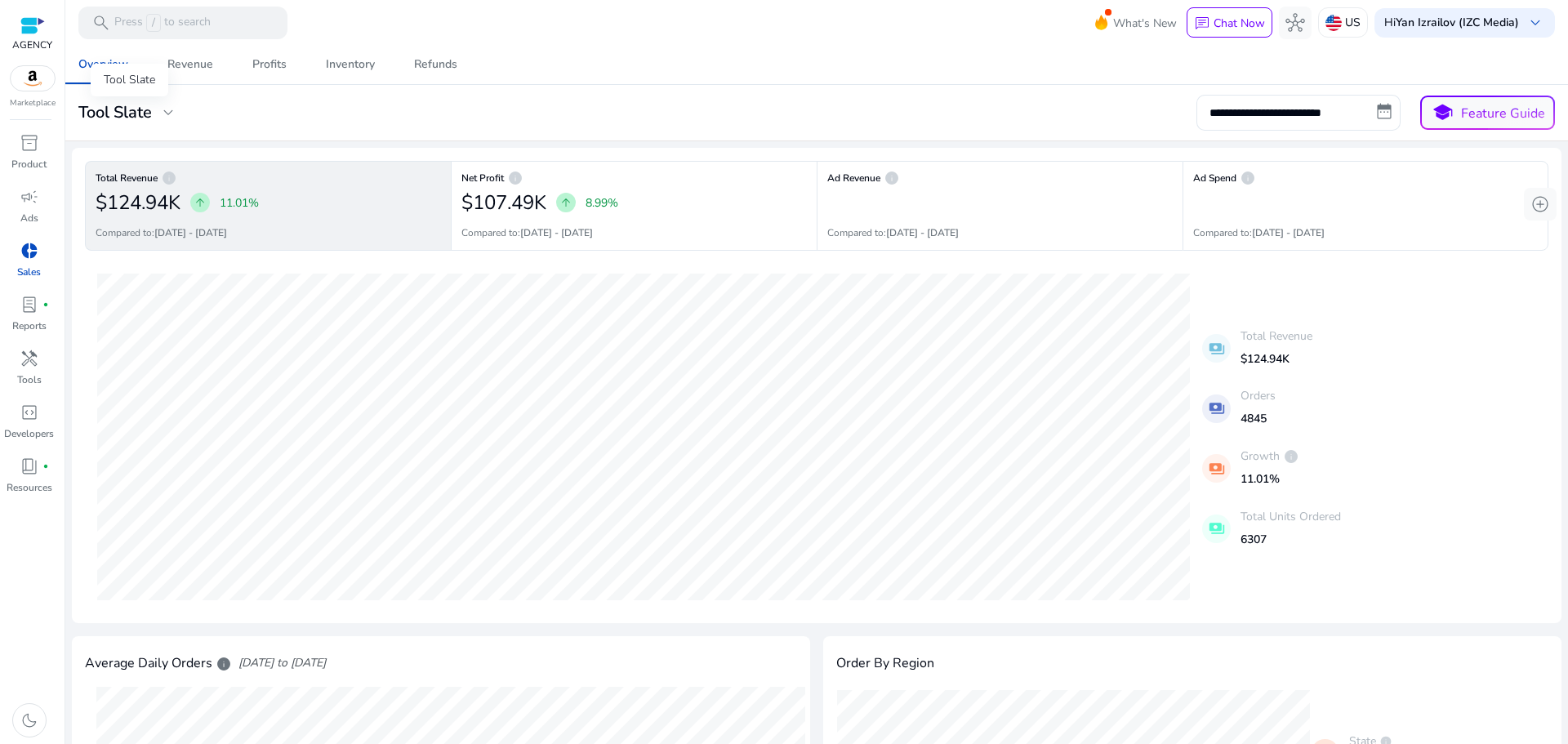 click on "expand_more" 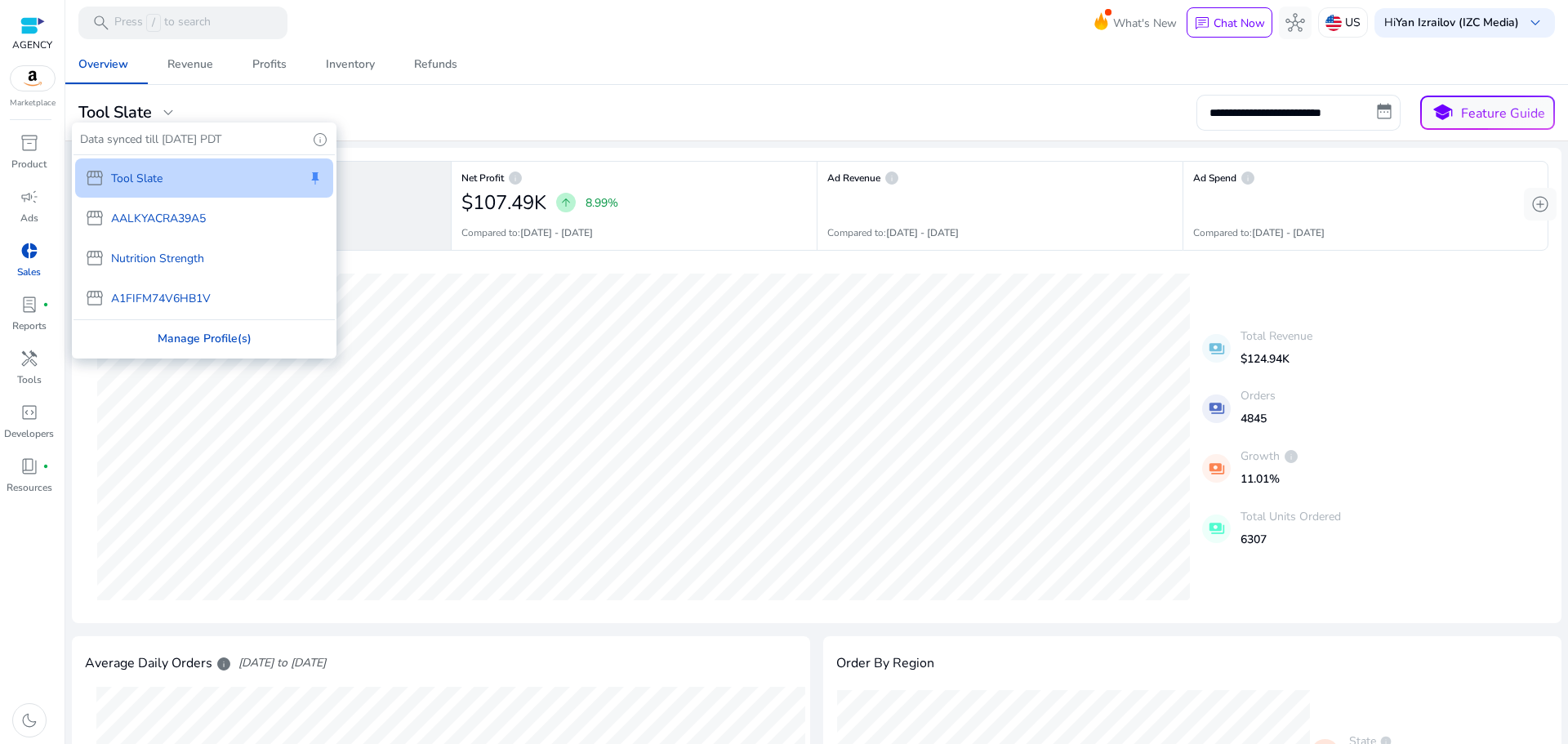 click on "Manage Profile(s)" at bounding box center (204, 338) 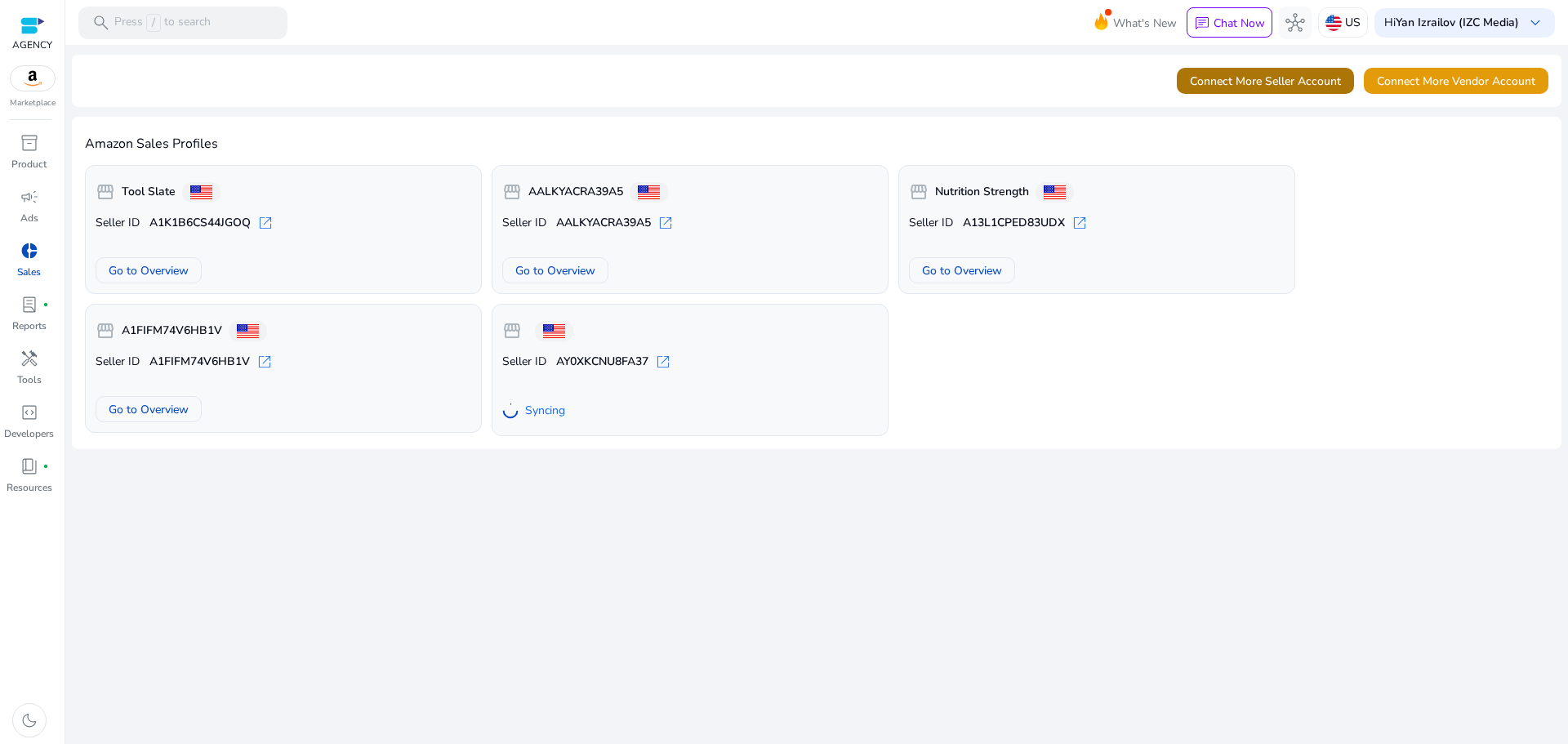 click on "Connect More Seller Account" 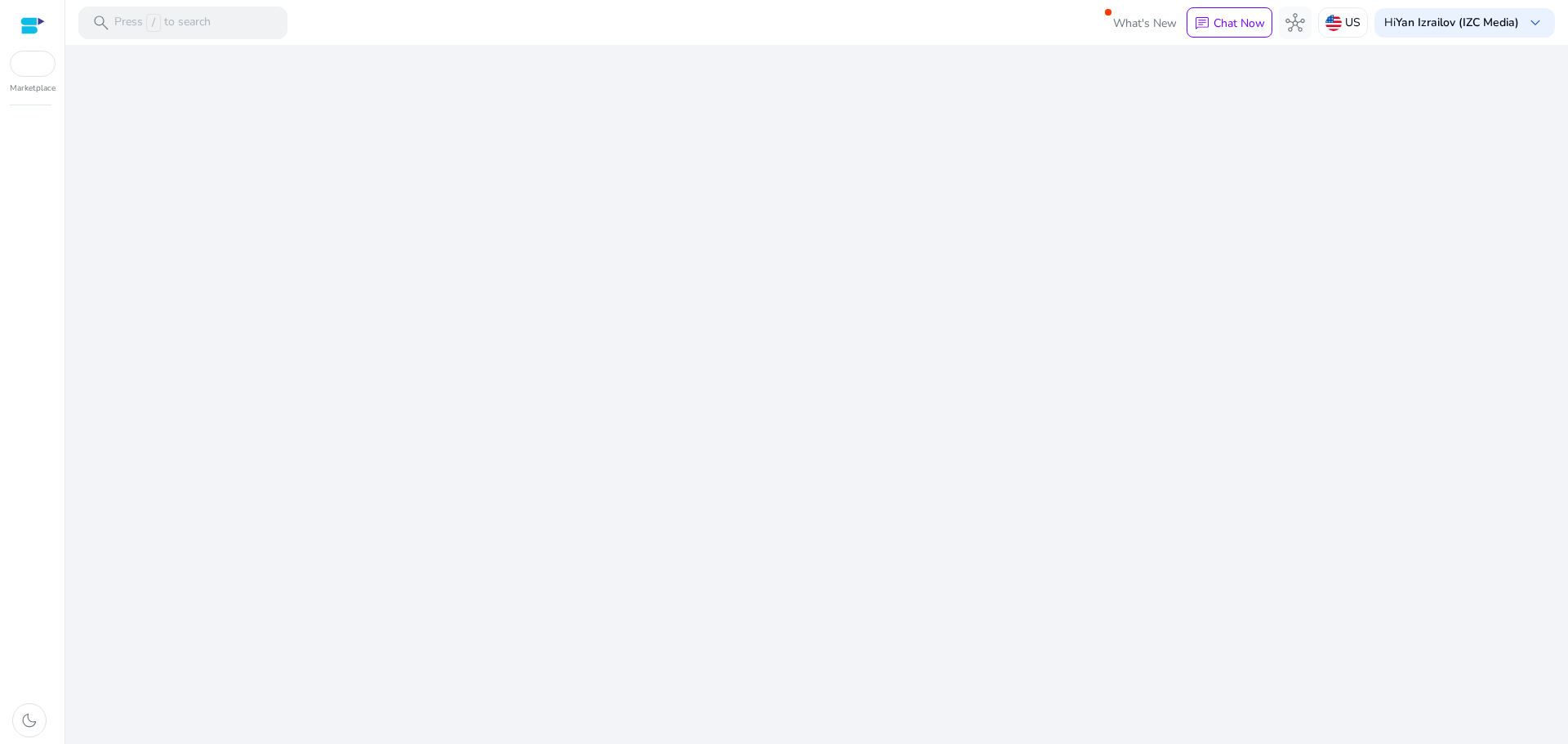 scroll, scrollTop: 0, scrollLeft: 0, axis: both 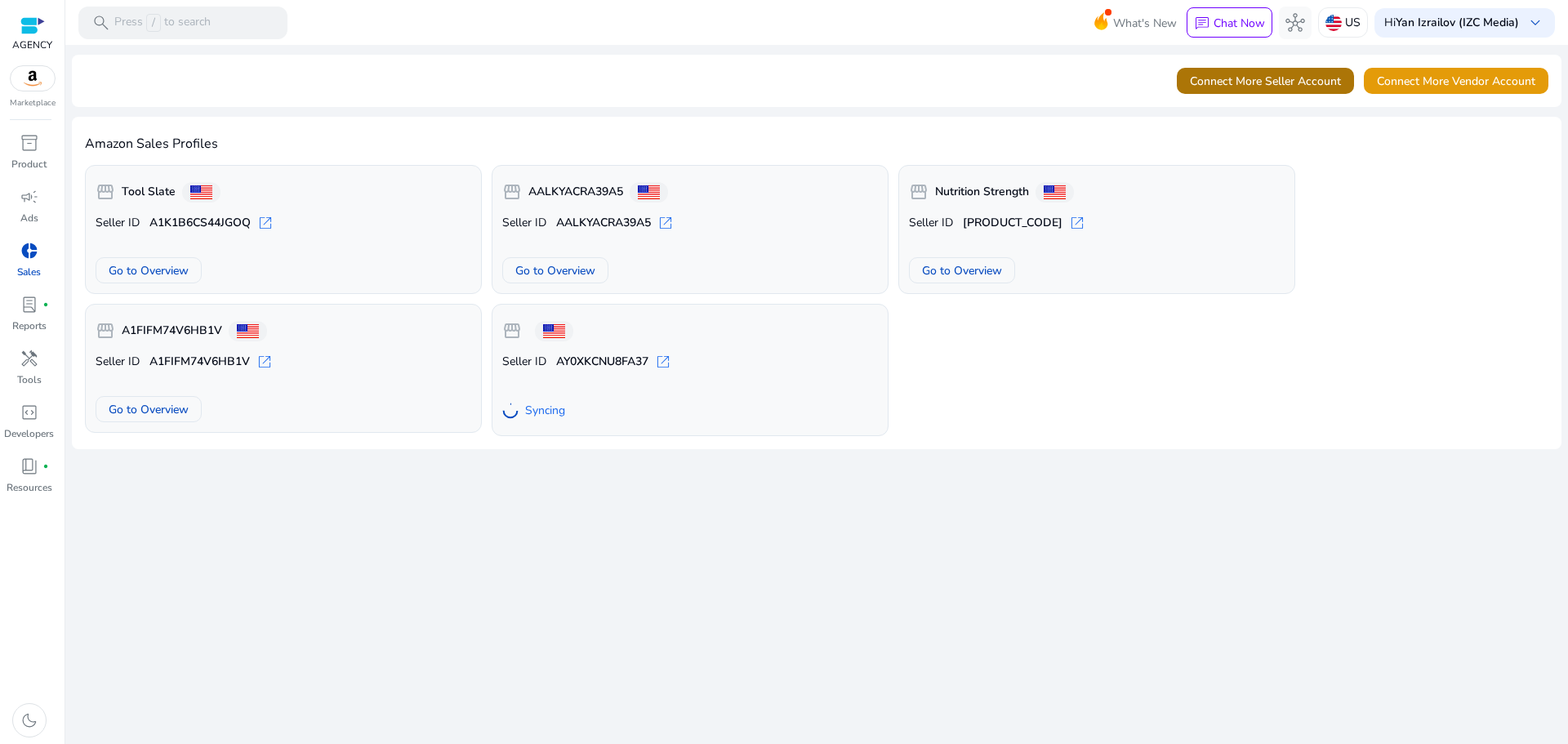 click on "Connect More Seller Account" 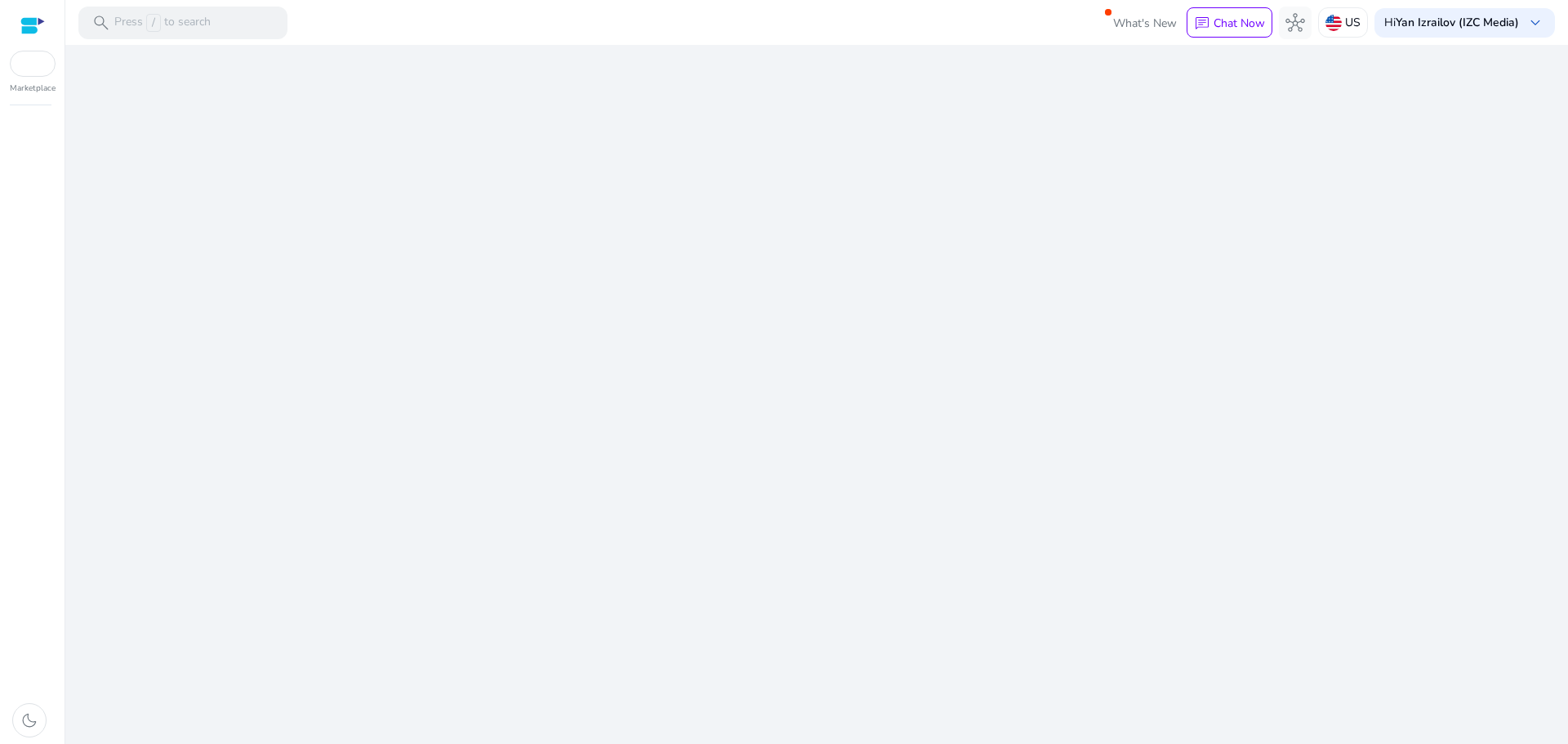scroll, scrollTop: 0, scrollLeft: 0, axis: both 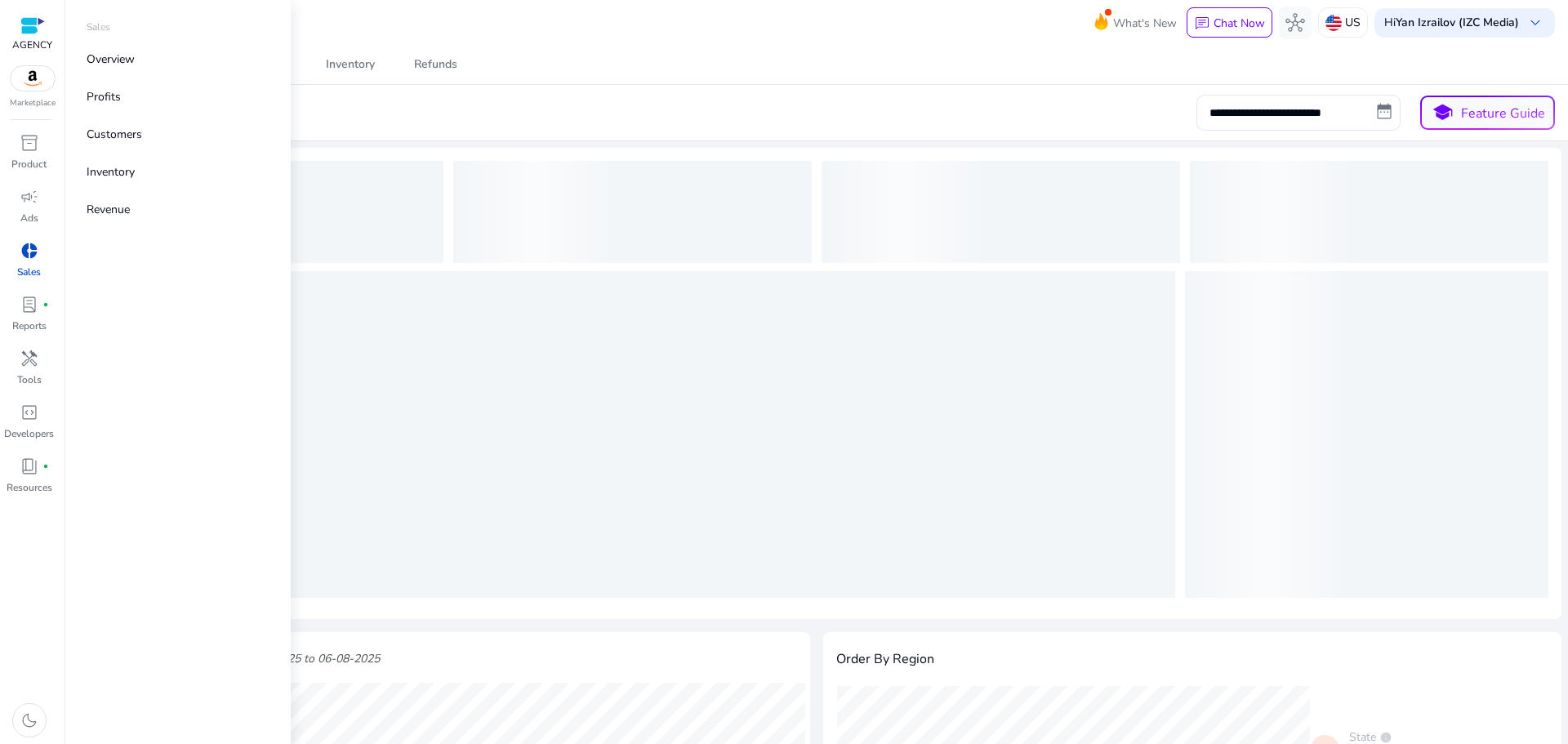click on "donut_small" at bounding box center [29, 251] 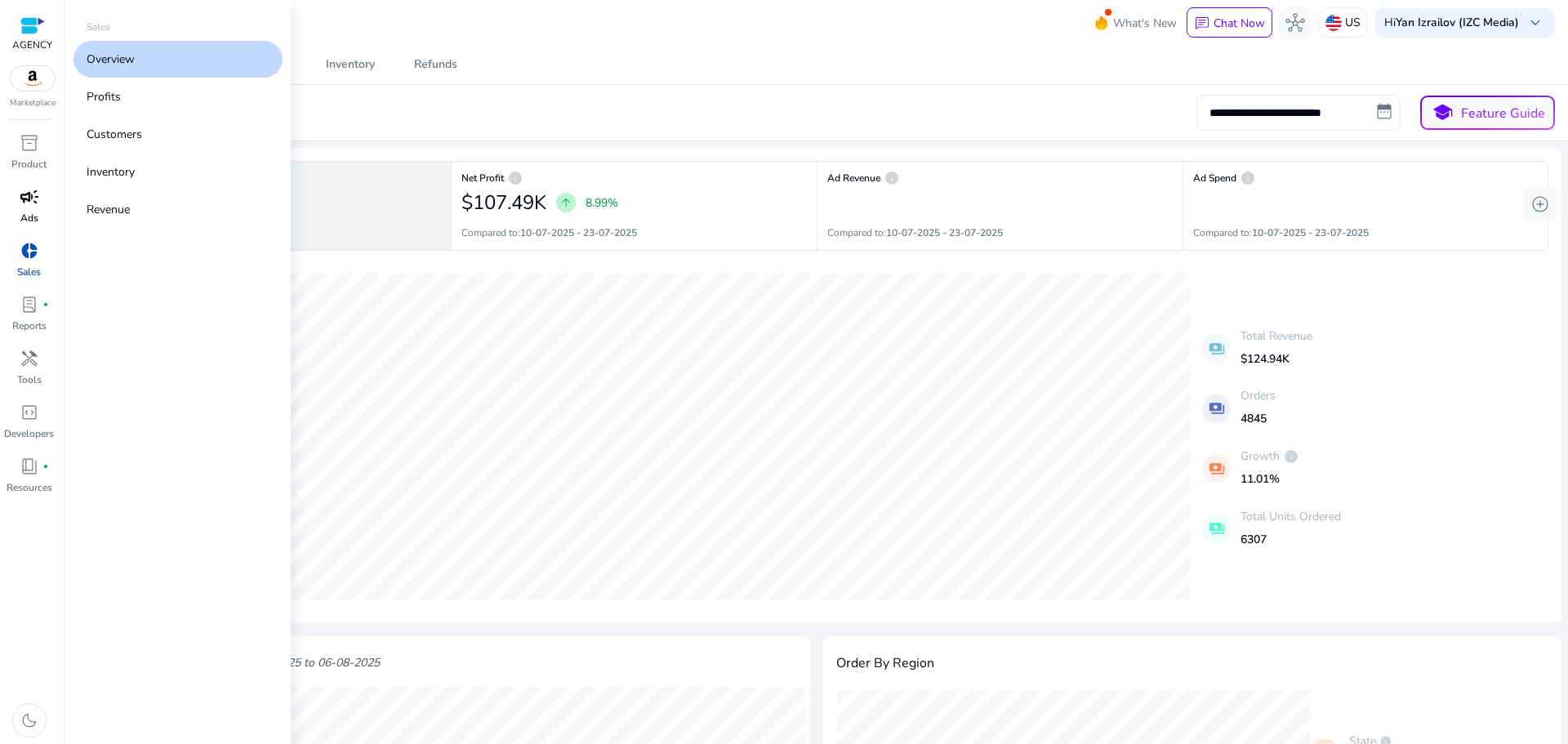 click on "campaign" at bounding box center [29, 197] 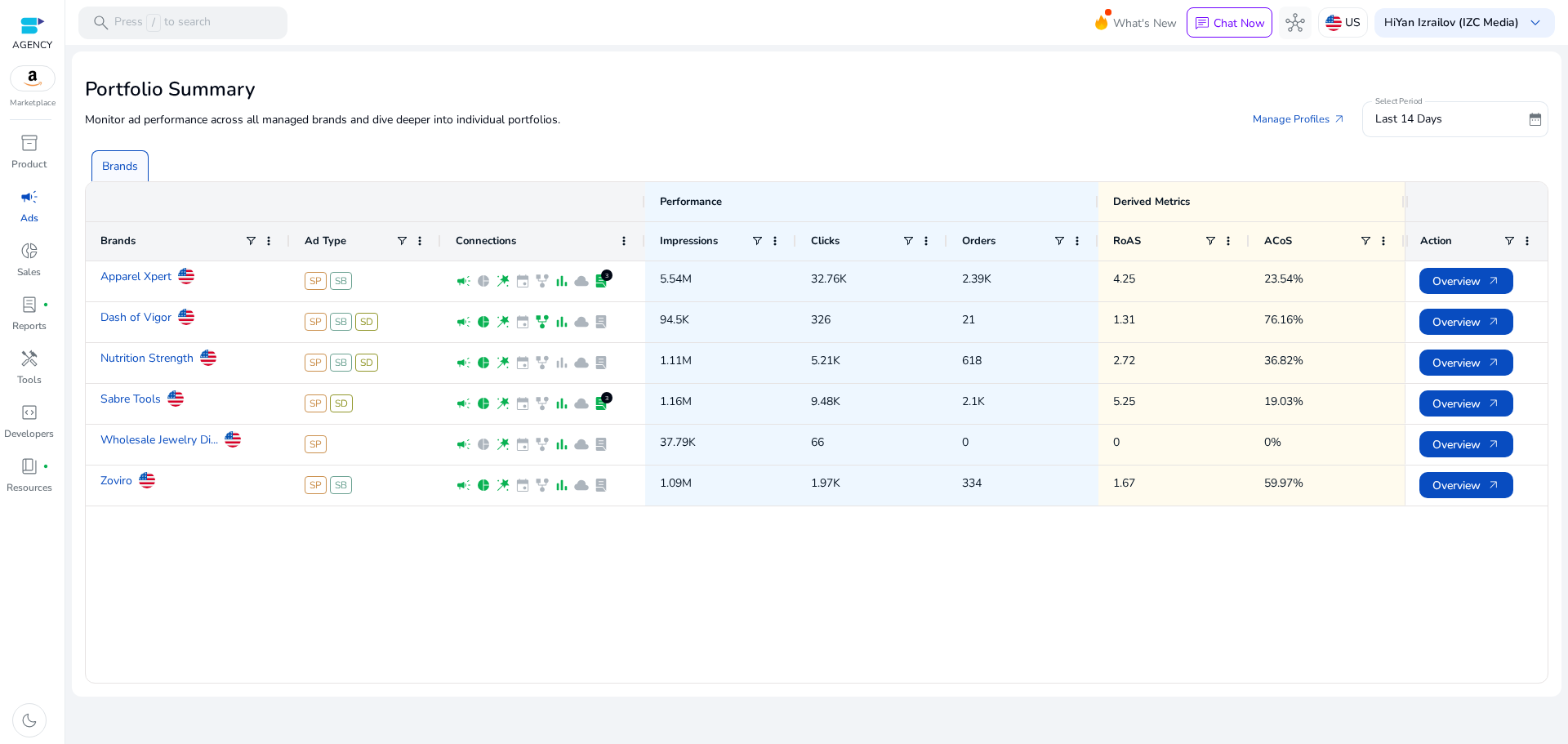 click on "Apparel Xpert SP SB  campaign   pie_chart   wand_stars   event   family_history   bar_chart   cloud   3   lab_profile  5.54M 32.76K 2.39K 4.25 23.54% Dash of Vigor SP SB SD  campaign   pie_chart   wand_stars   event   family_history   bar_chart   cloud   lab_profile  94.5K 326 21 1.31 76.16% Nutrition Strength SP SB SD  campaign   pie_chart   wand_stars   event   family_history   bar_chart   cloud   lab_profile  1.11M 5.21K 618 2.72 36.82% Sabre Tools SP SD  campaign   pie_chart   wand_stars   event   family_history   bar_chart   cloud   3   lab_profile  1.16M 9.48K 2.1K 5.25 19.03% Wholesale Jewelry Di... SP  campaign   pie_chart   wand_stars   event   family_history   bar_chart   cloud   lab_profile  37.79K 66 0 0 0% Zoviro SP SB  campaign   pie_chart   wand_stars   event   family_history   bar_chart   cloud   lab_profile  1.09M 1.97K 334 1.67 59.97%" 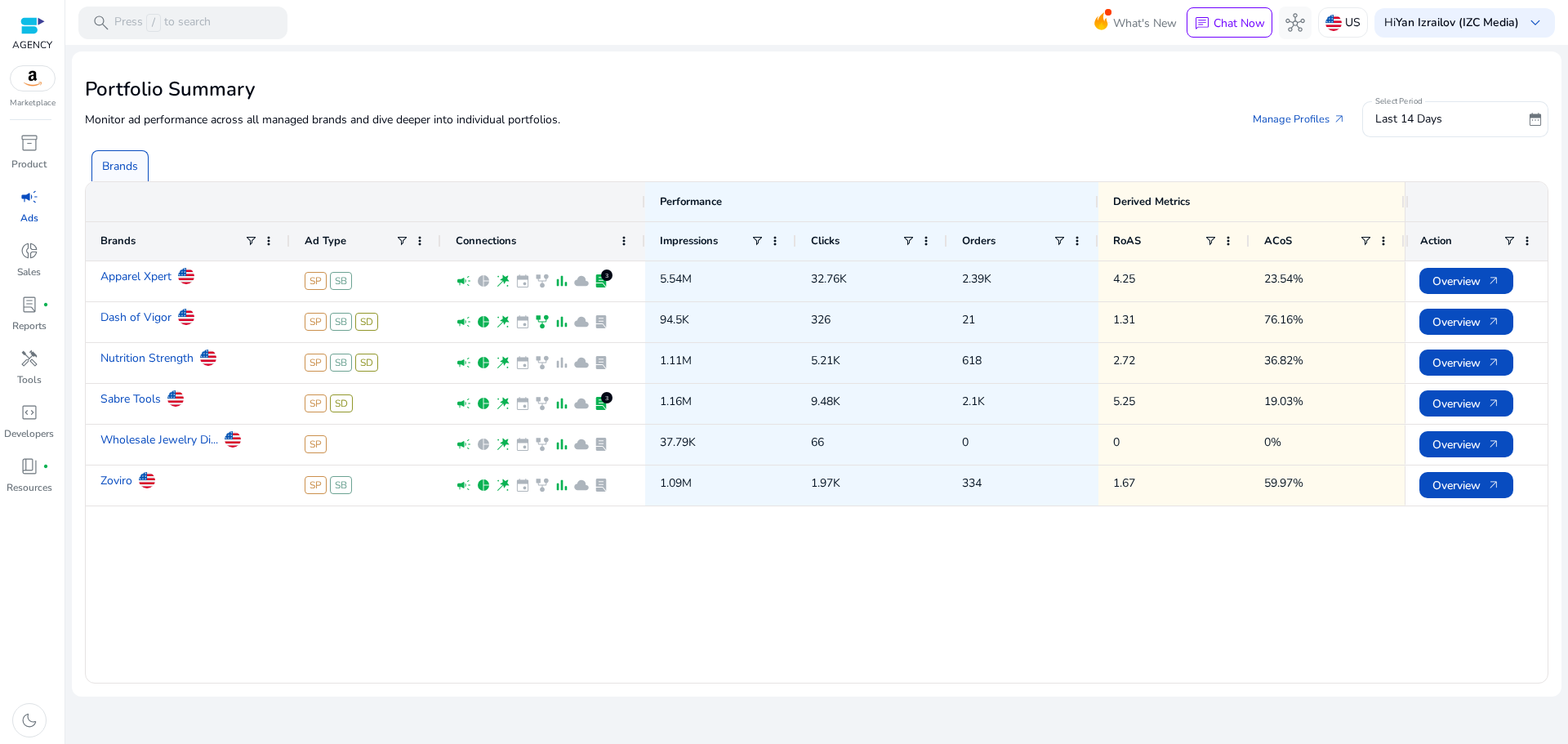 click on "Apparel Xpert SP SB  campaign   pie_chart   wand_stars   event   family_history   bar_chart   cloud   3   lab_profile  5.54M 32.76K 2.39K 4.25 23.54% Dash of Vigor SP SB SD  campaign   pie_chart   wand_stars   event   family_history   bar_chart   cloud   lab_profile  94.5K 326 21 1.31 76.16% Nutrition Strength SP SB SD  campaign   pie_chart   wand_stars   event   family_history   bar_chart   cloud   lab_profile  1.11M 5.21K 618 2.72 36.82% Sabre Tools SP SD  campaign   pie_chart   wand_stars   event   family_history   bar_chart   cloud   3   lab_profile  1.16M 9.48K 2.1K 5.25 19.03% Wholesale Jewelry Di... SP  campaign   pie_chart   wand_stars   event   family_history   bar_chart   cloud   lab_profile  37.79K 66 0 0 0% Zoviro SP SB  campaign   pie_chart   wand_stars   event   family_history   bar_chart   cloud   lab_profile  1.09M 1.97K 334 1.67 59.97%" 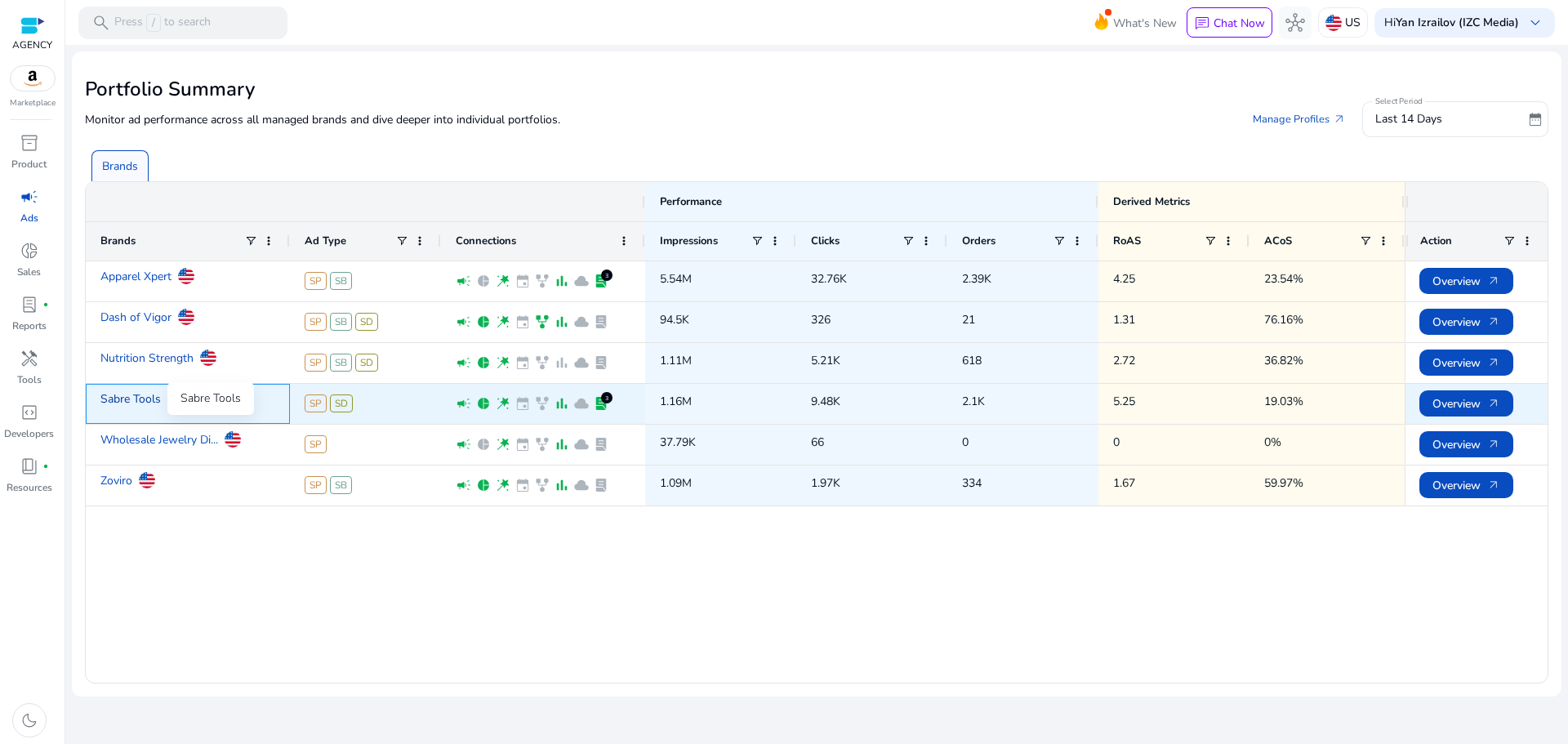 click on "Sabre Tools" 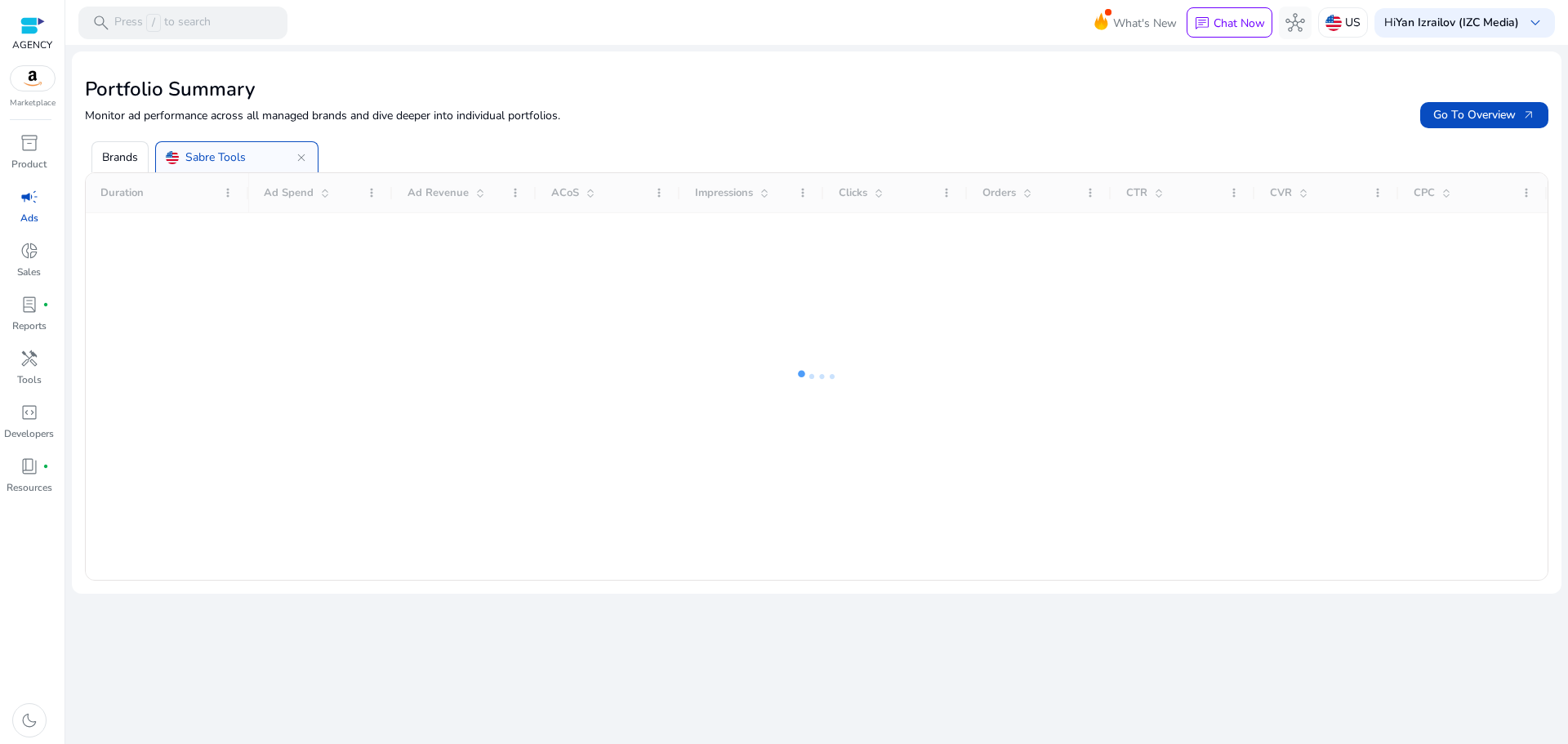 scroll, scrollTop: 0, scrollLeft: 0, axis: both 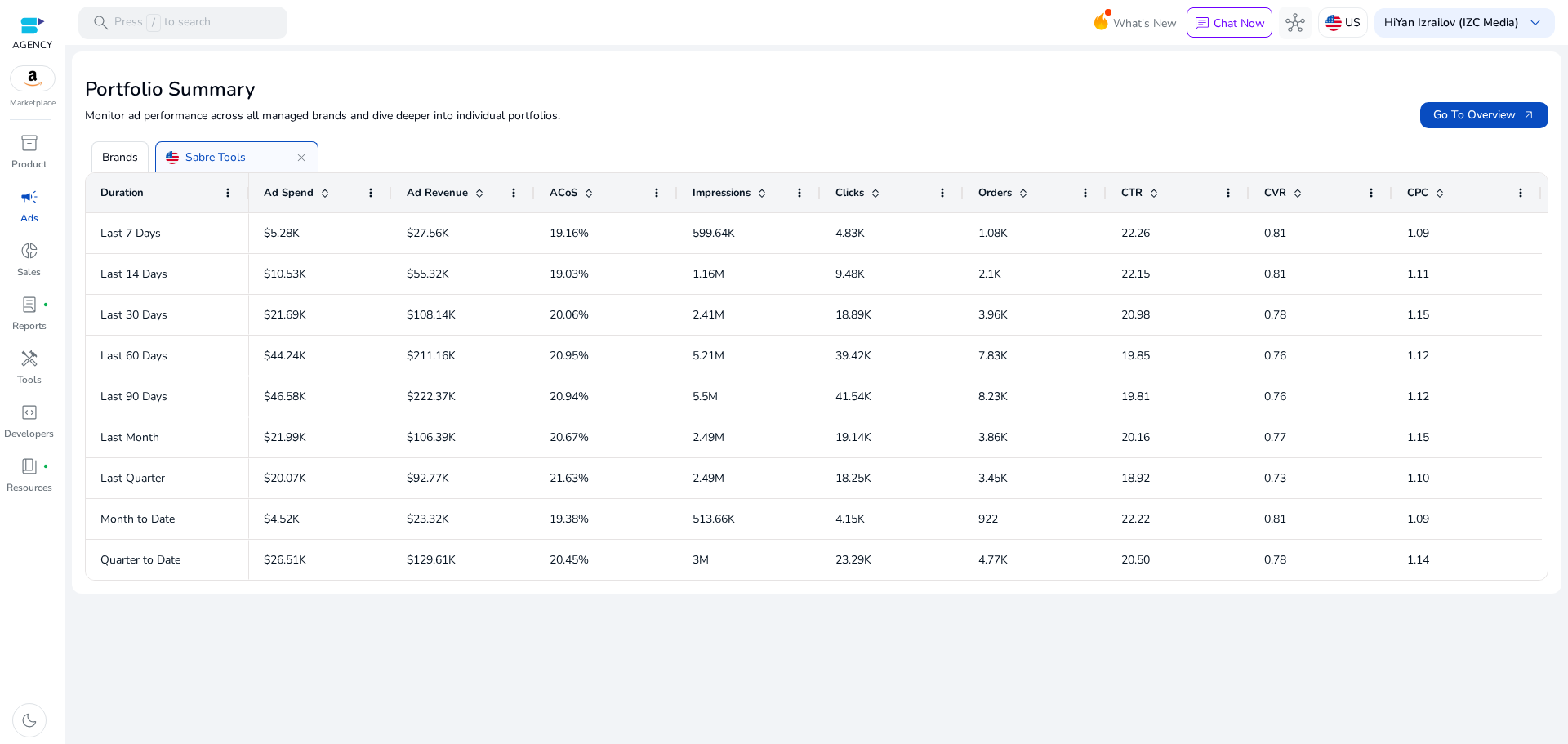 click on "Brands   Sabre Tools   close" 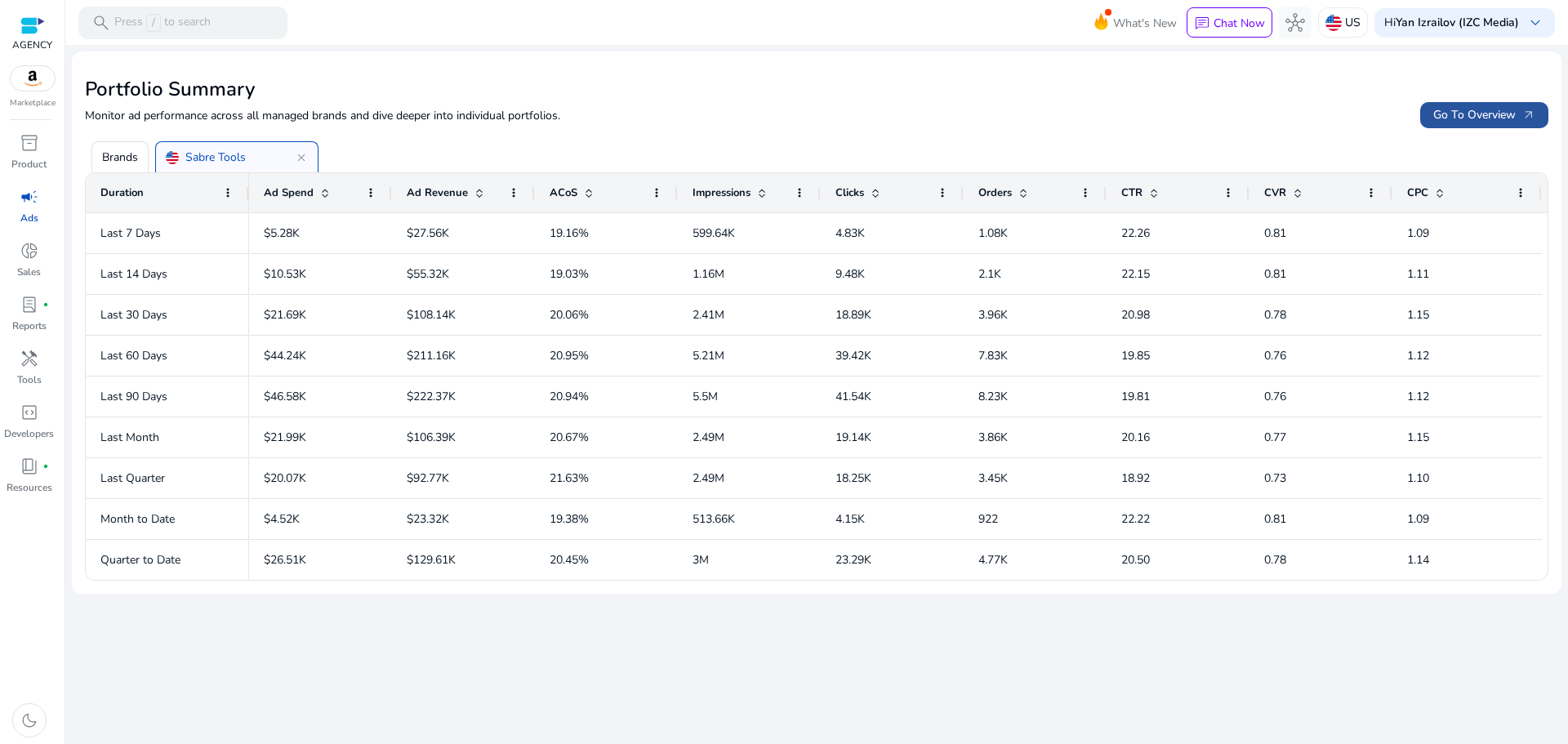 click 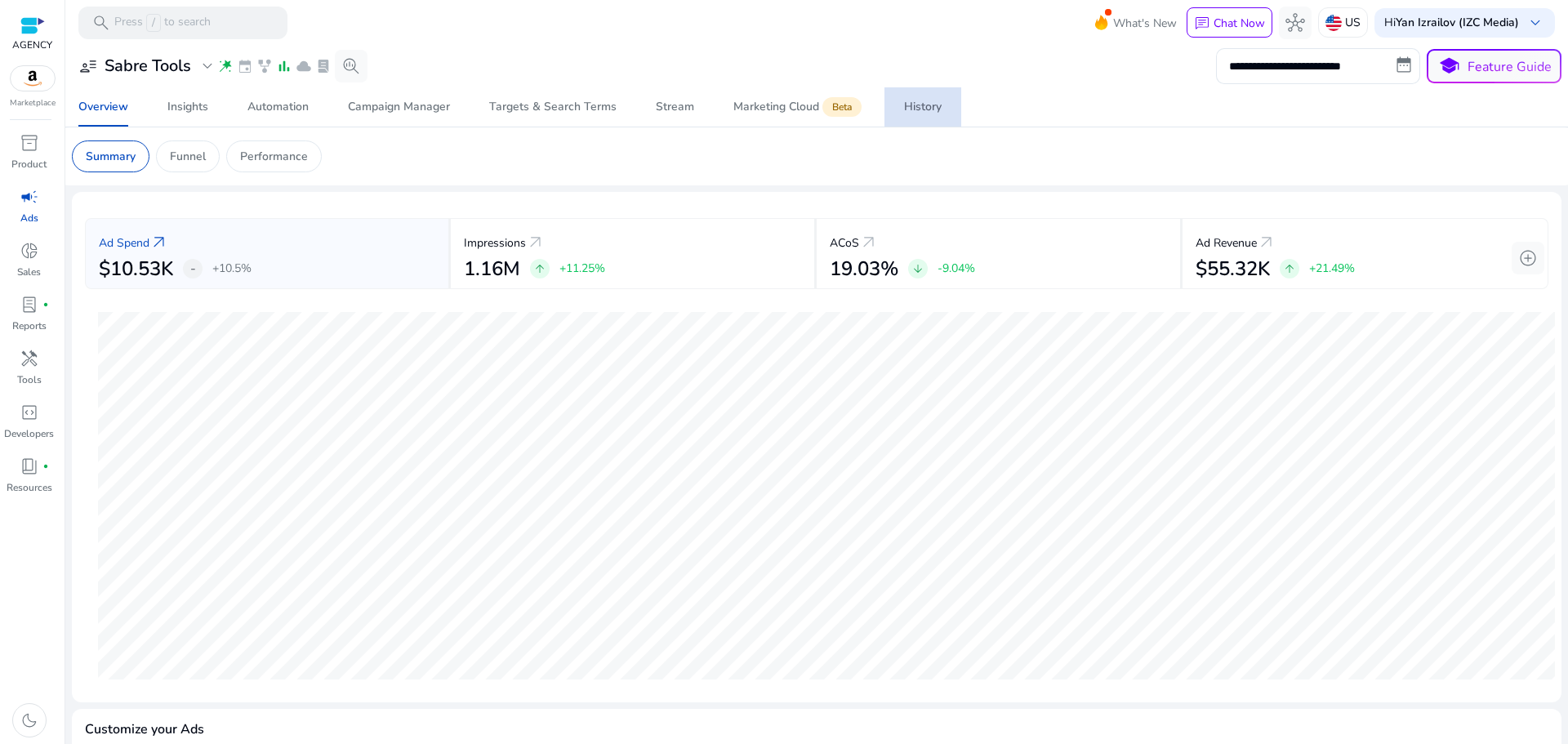 click on "History" at bounding box center [923, 107] 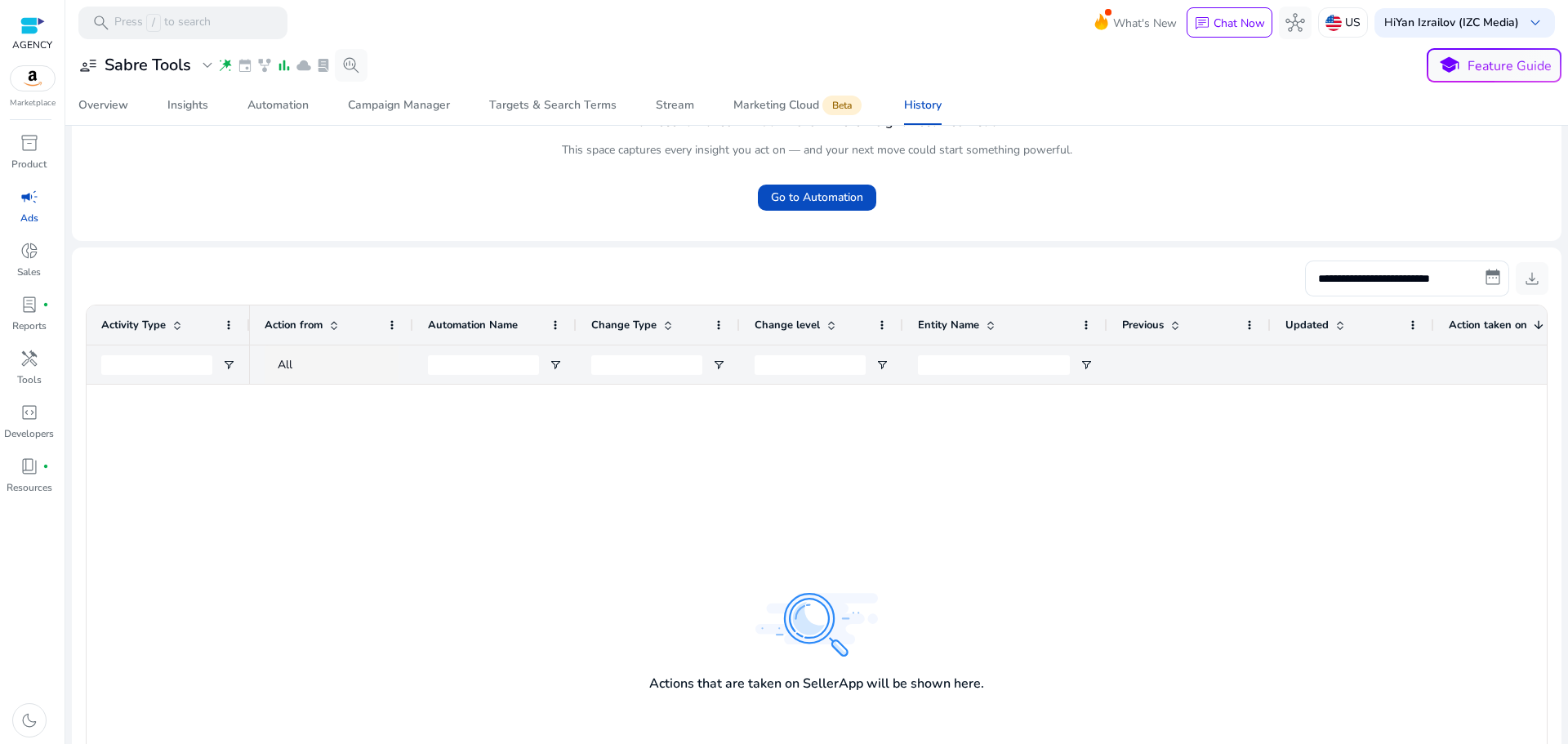 scroll, scrollTop: 0, scrollLeft: 0, axis: both 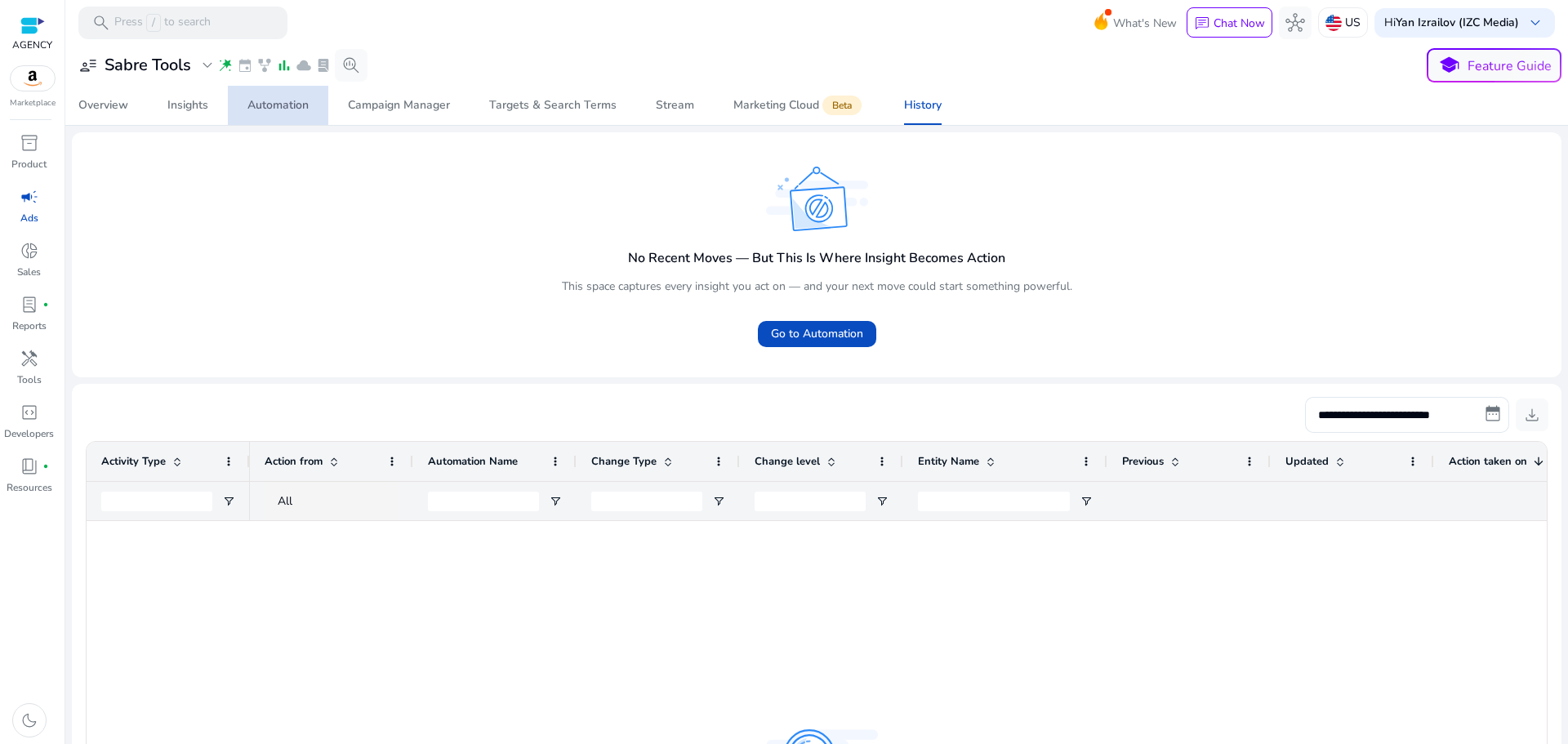 click on "Automation" at bounding box center [278, 105] 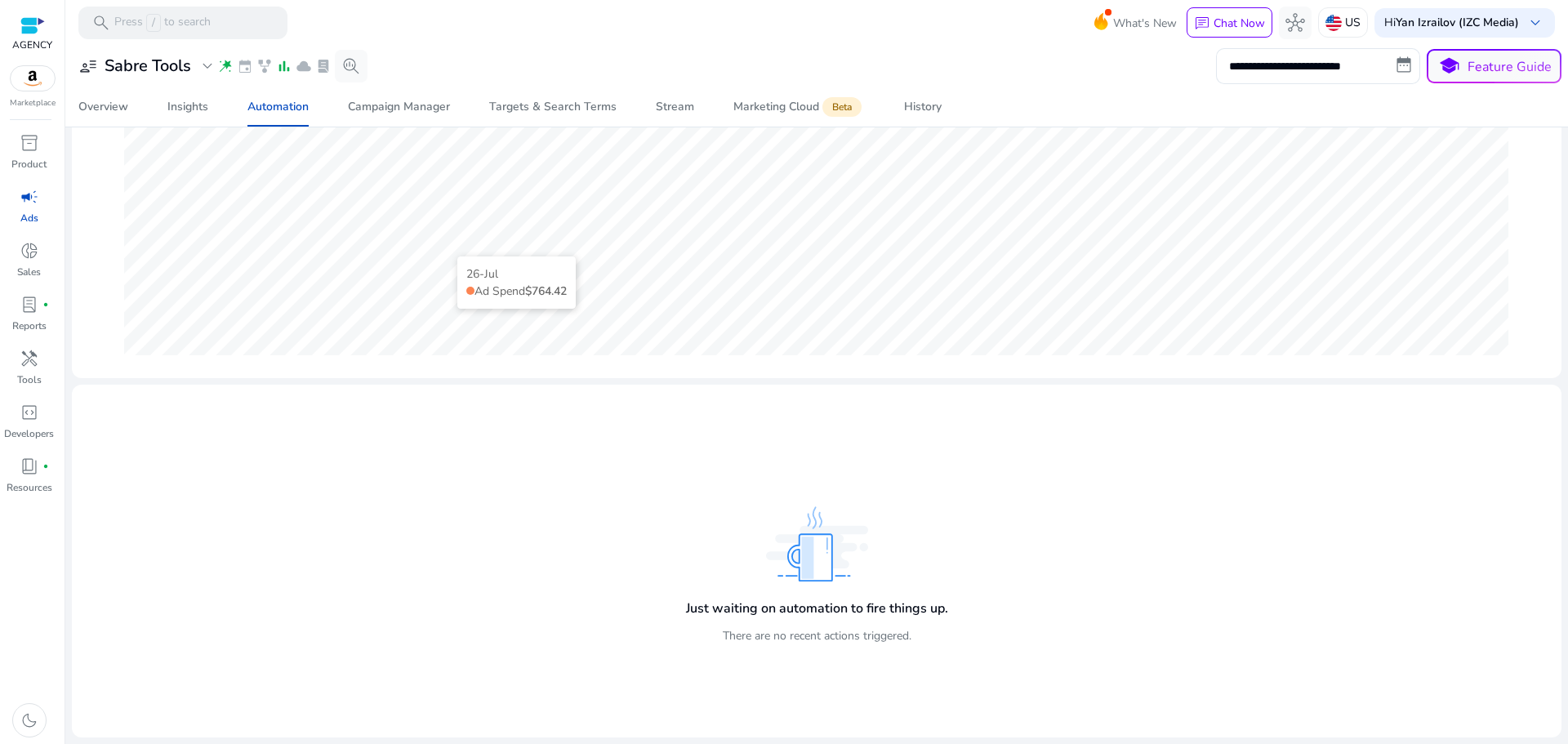 scroll, scrollTop: 137, scrollLeft: 0, axis: vertical 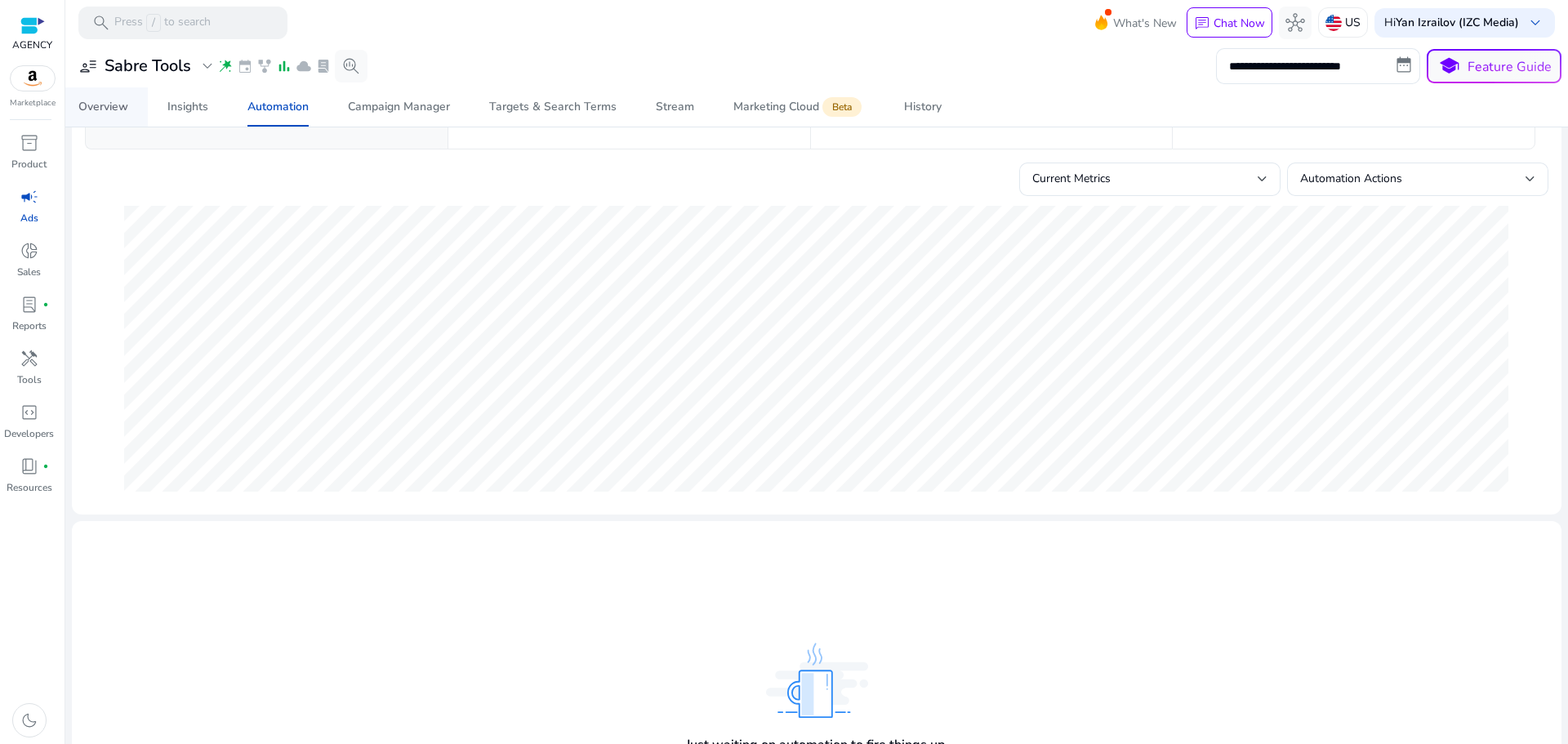 click on "Overview" at bounding box center [103, 107] 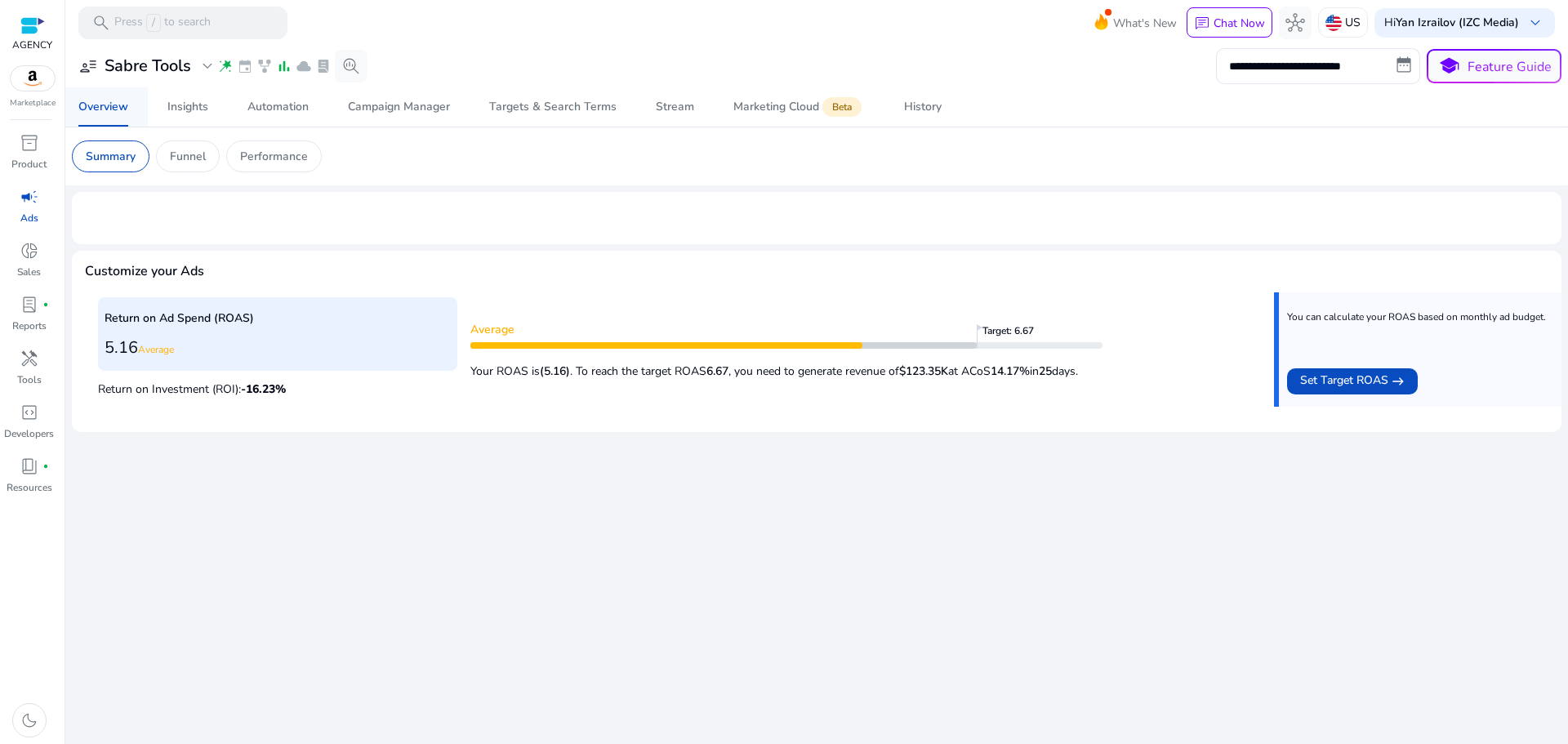 scroll, scrollTop: 0, scrollLeft: 0, axis: both 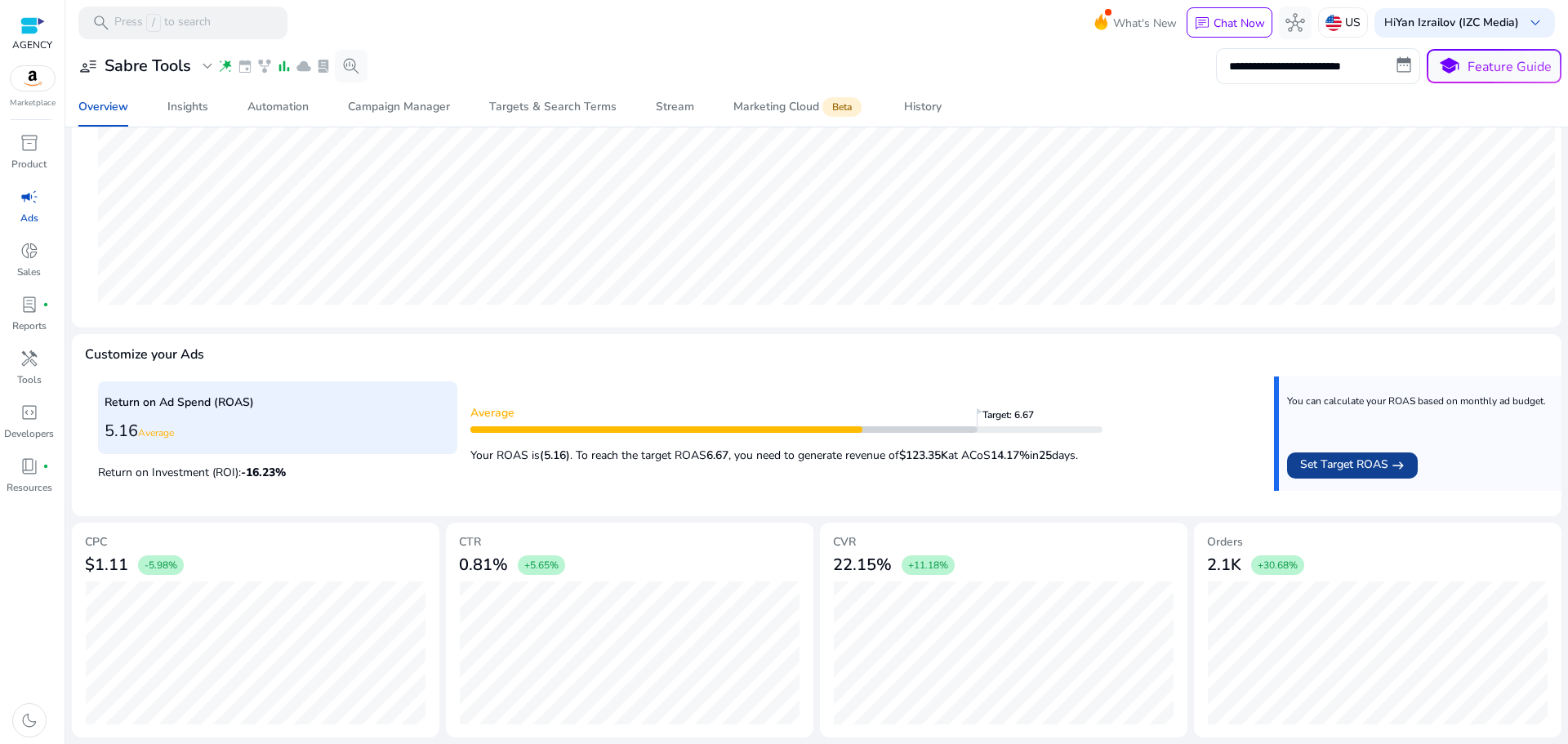 click on "Set Target ROAS" at bounding box center [1344, 466] 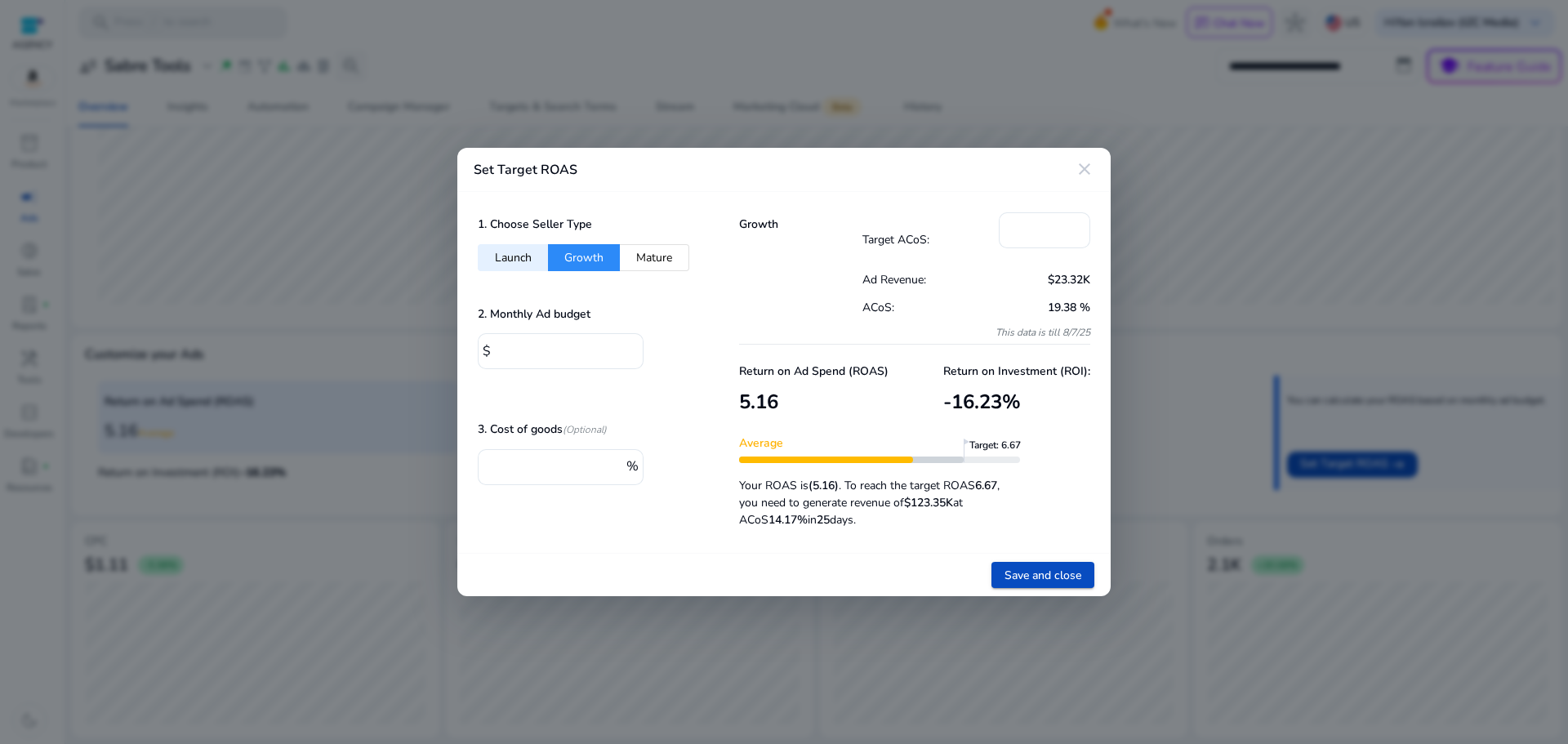 click on "close" at bounding box center [1085, 169] 